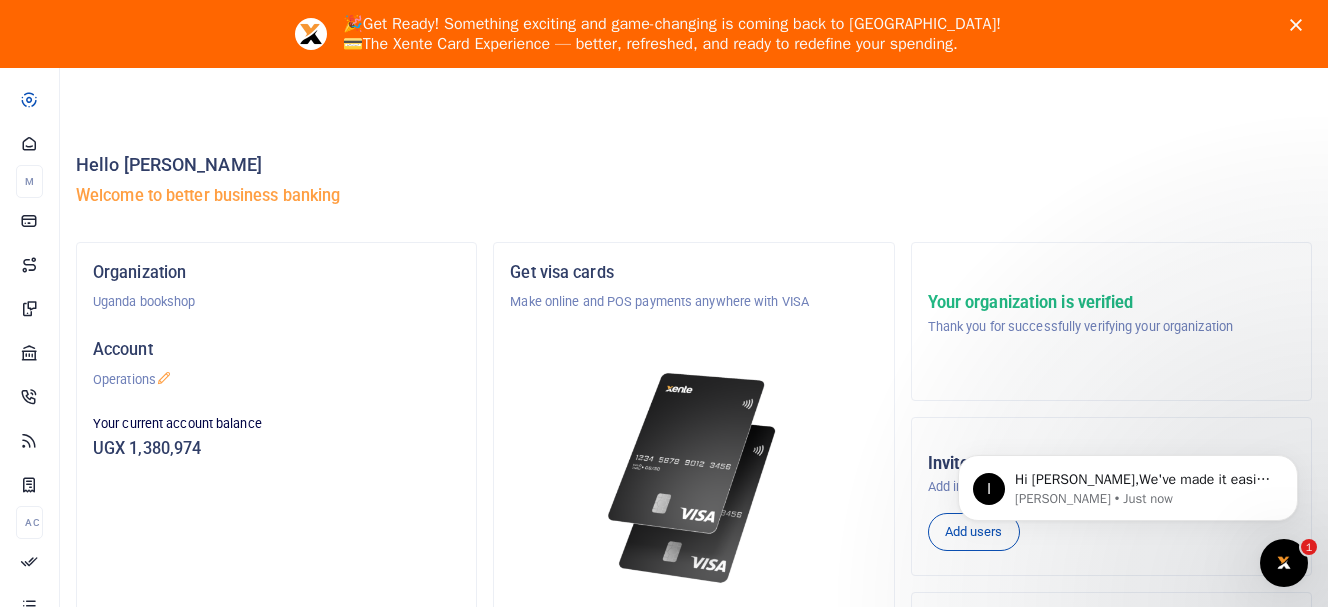 scroll, scrollTop: 0, scrollLeft: 0, axis: both 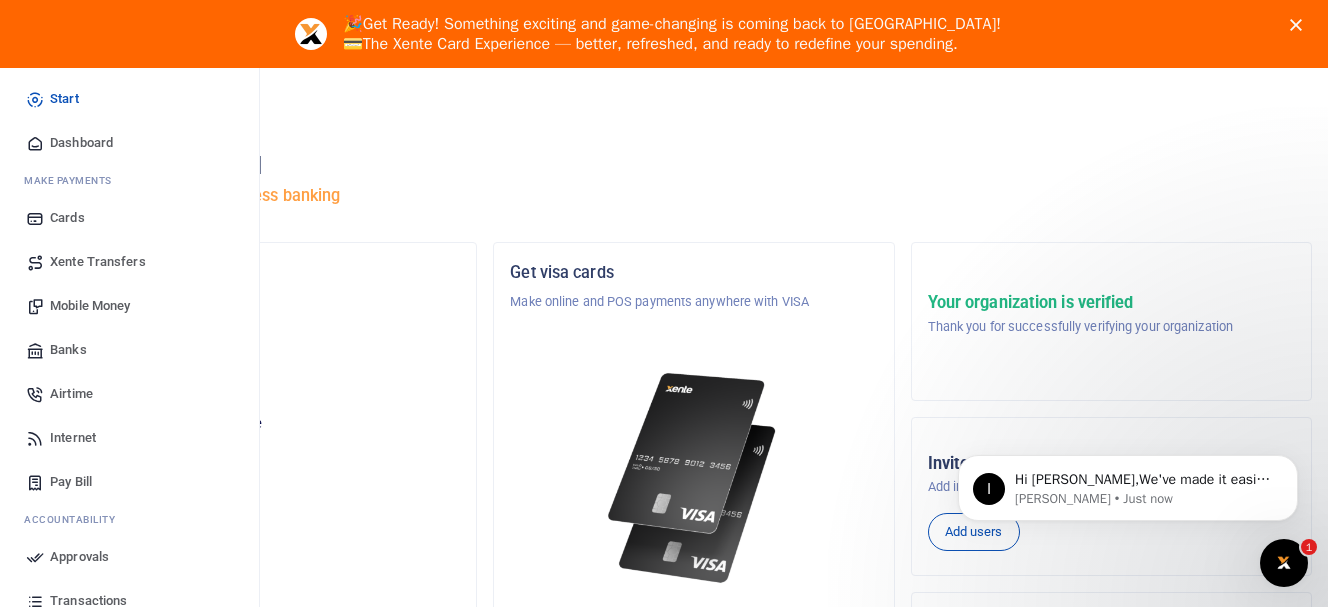 click on "Dashboard" at bounding box center (81, 143) 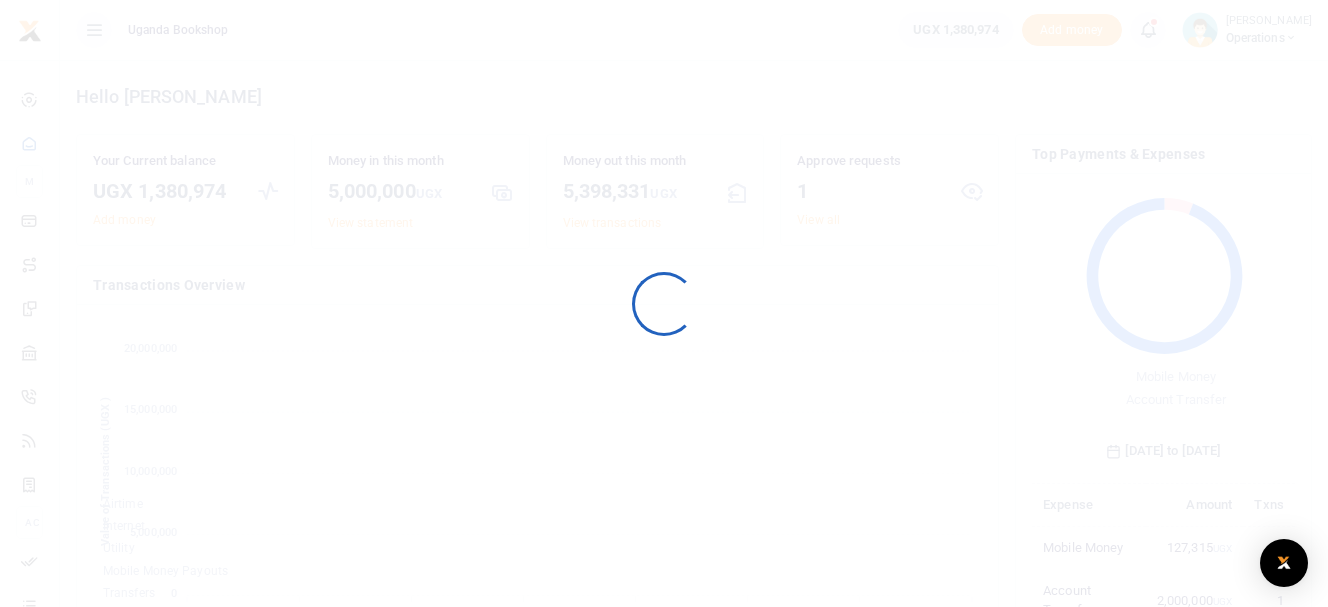 scroll, scrollTop: 0, scrollLeft: 0, axis: both 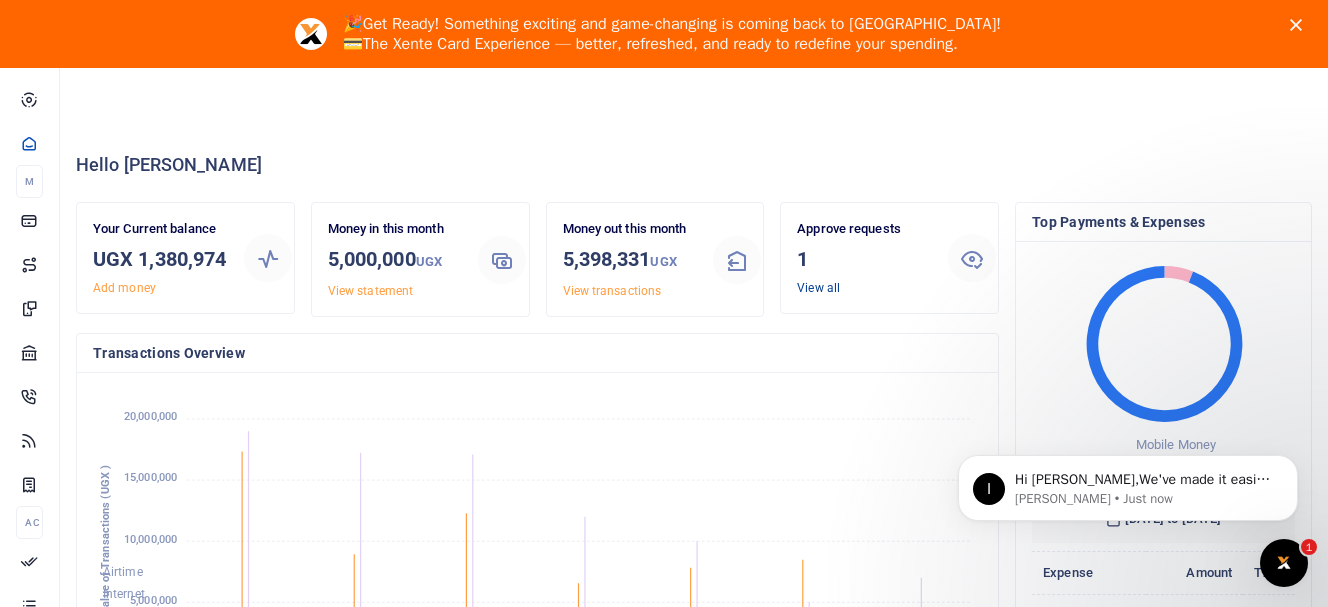 click on "View all" at bounding box center [818, 288] 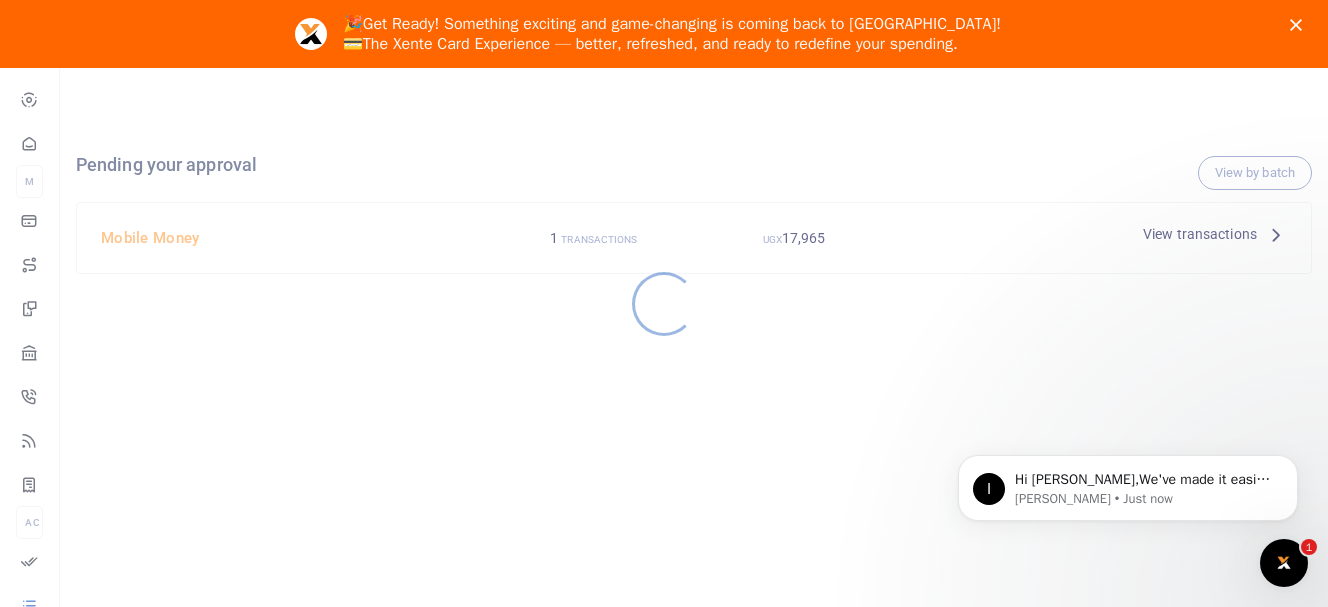 scroll, scrollTop: 0, scrollLeft: 0, axis: both 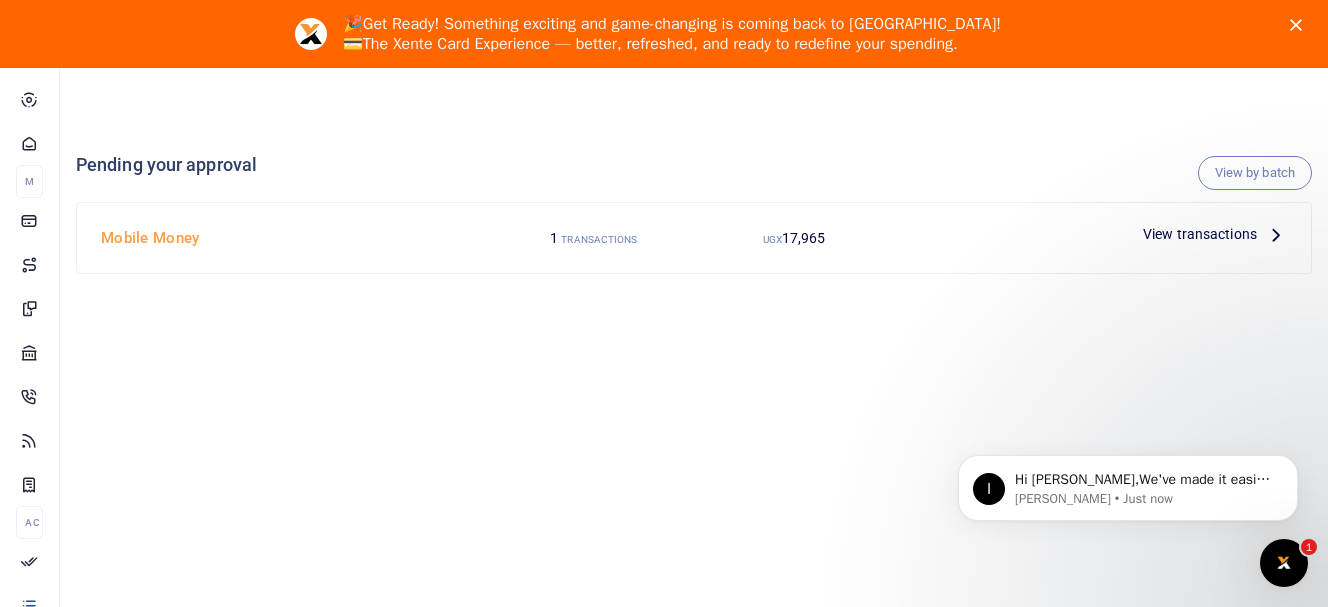 click on "17,965" at bounding box center (804, 238) 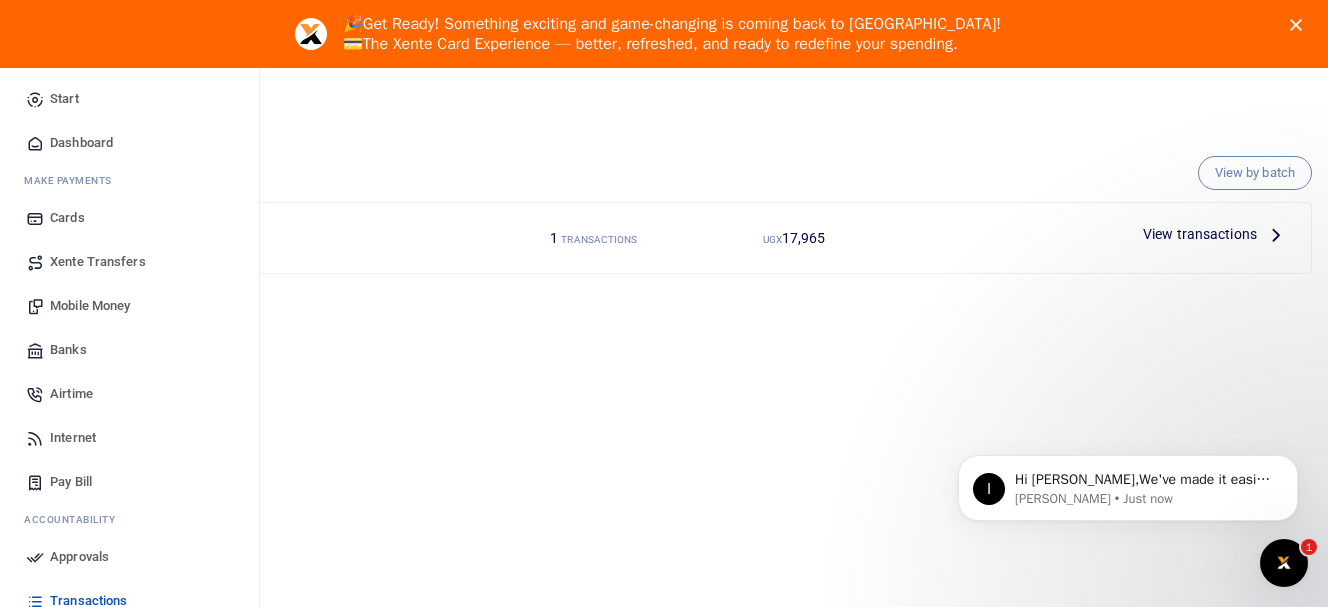 click on "Mobile Money" at bounding box center [90, 306] 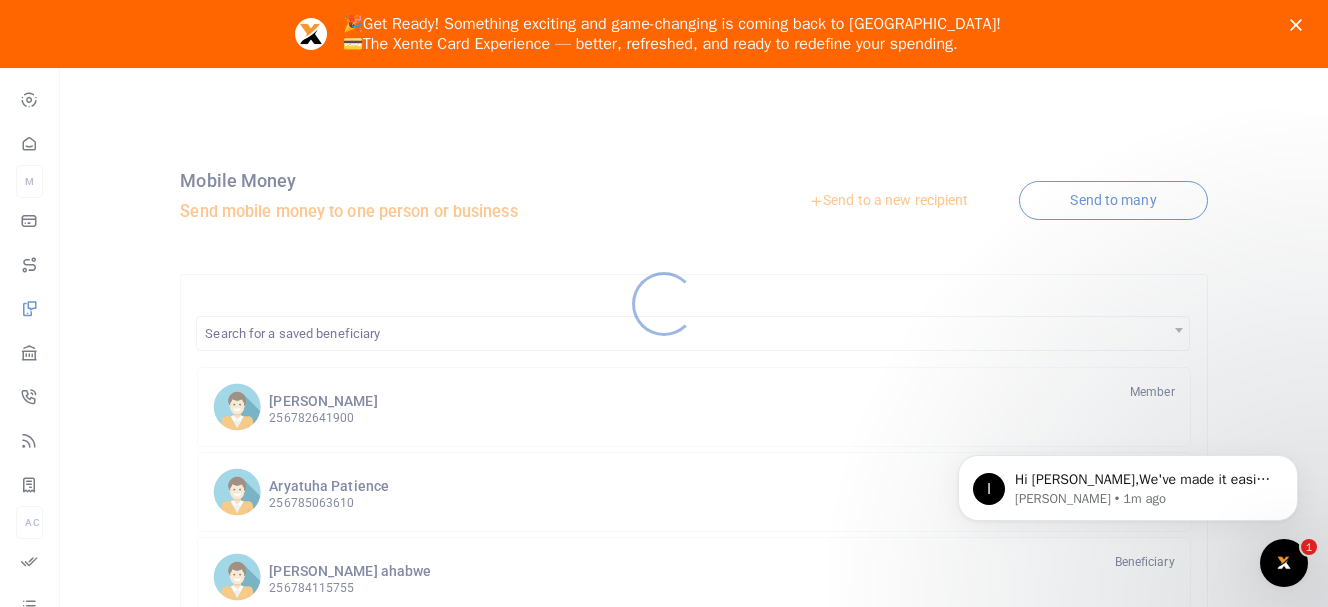 scroll, scrollTop: 0, scrollLeft: 0, axis: both 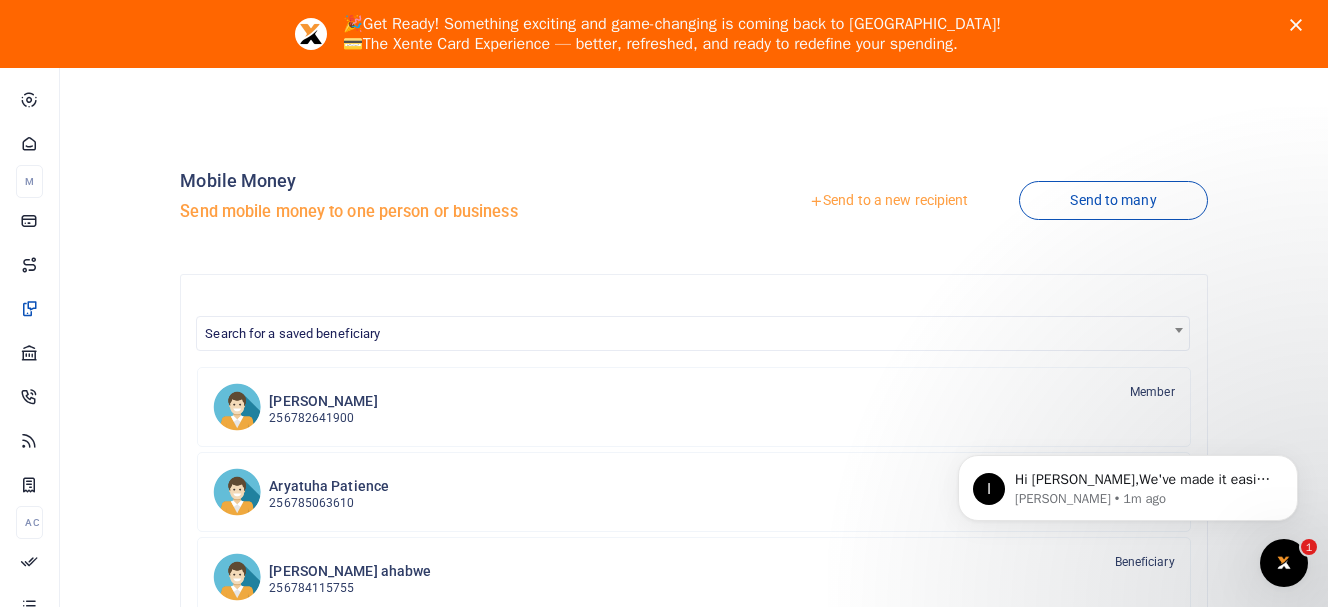 click on "Send to a new recipient" at bounding box center (888, 201) 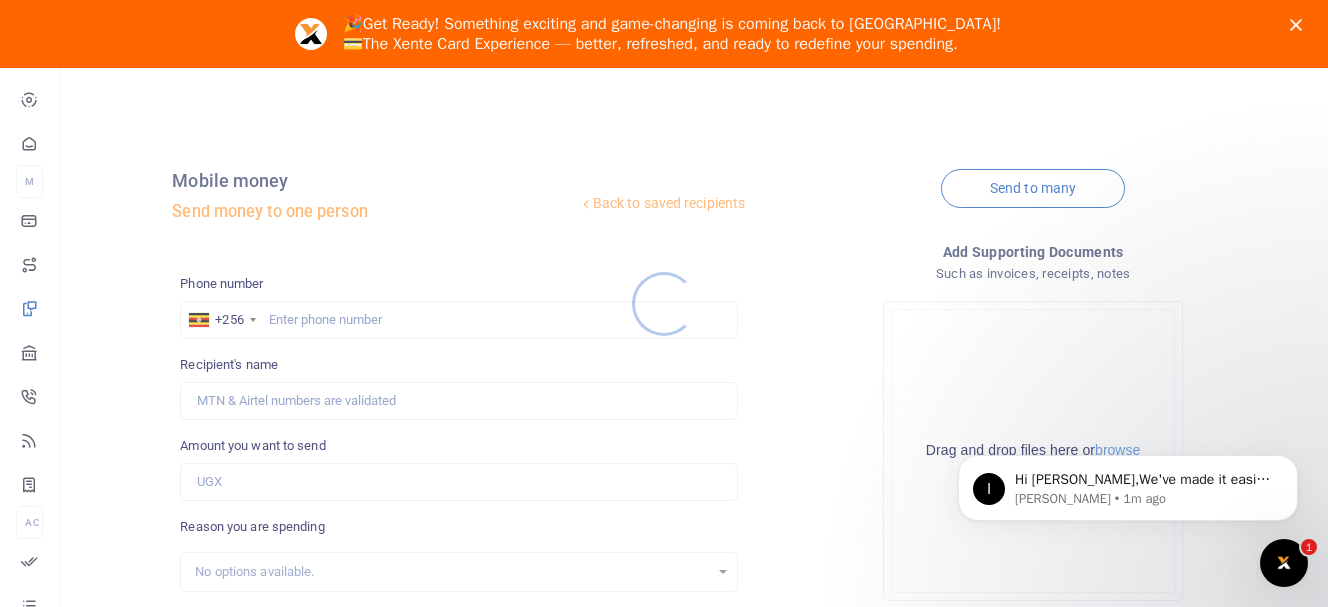 scroll, scrollTop: 0, scrollLeft: 0, axis: both 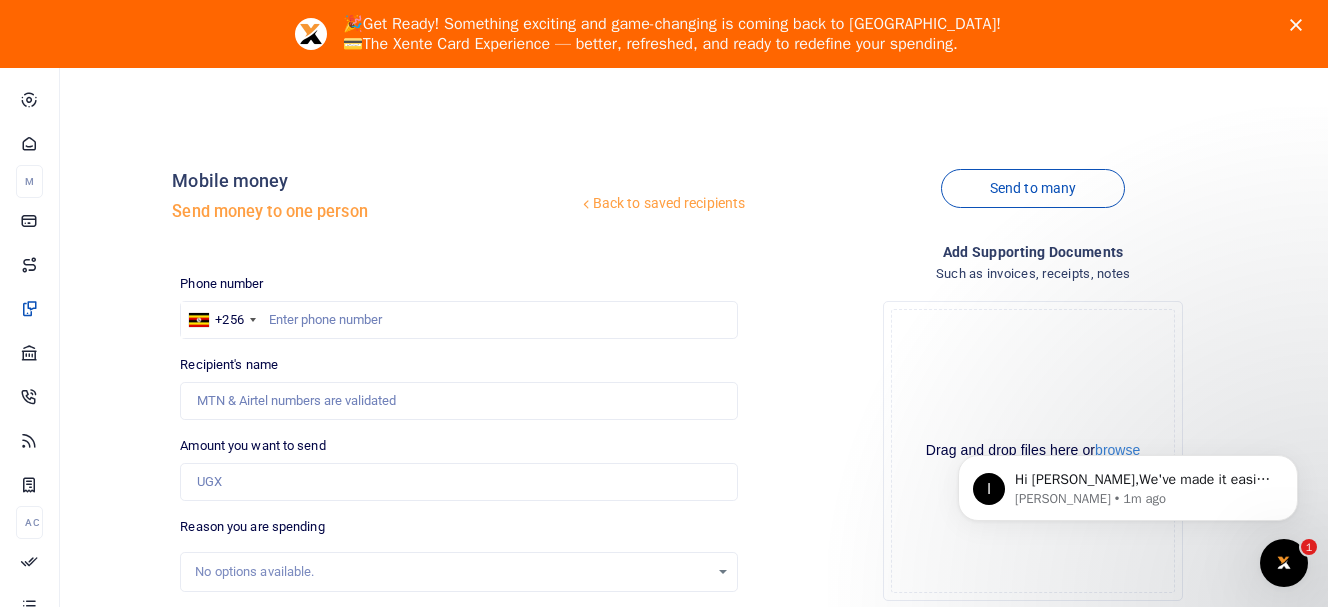 click on "Start
Dashboard
M ake Payments
Cards
Xente Transfers
Mobile Money
Banks
Airtime" at bounding box center [664, 467] 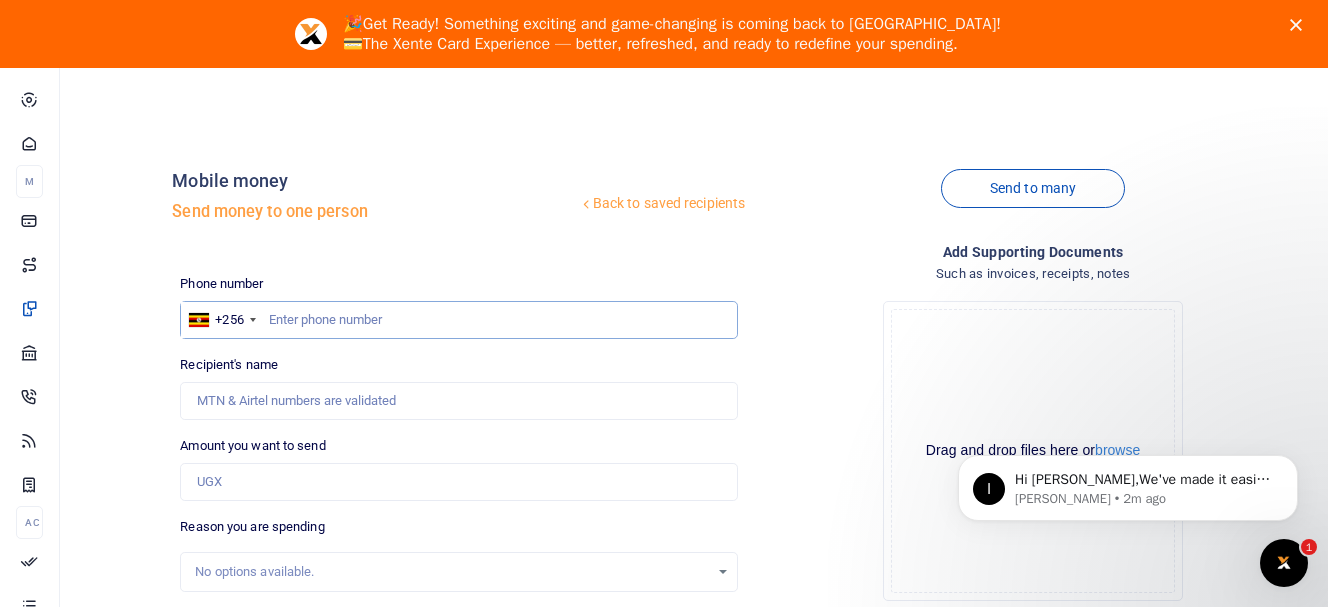 click at bounding box center (459, 320) 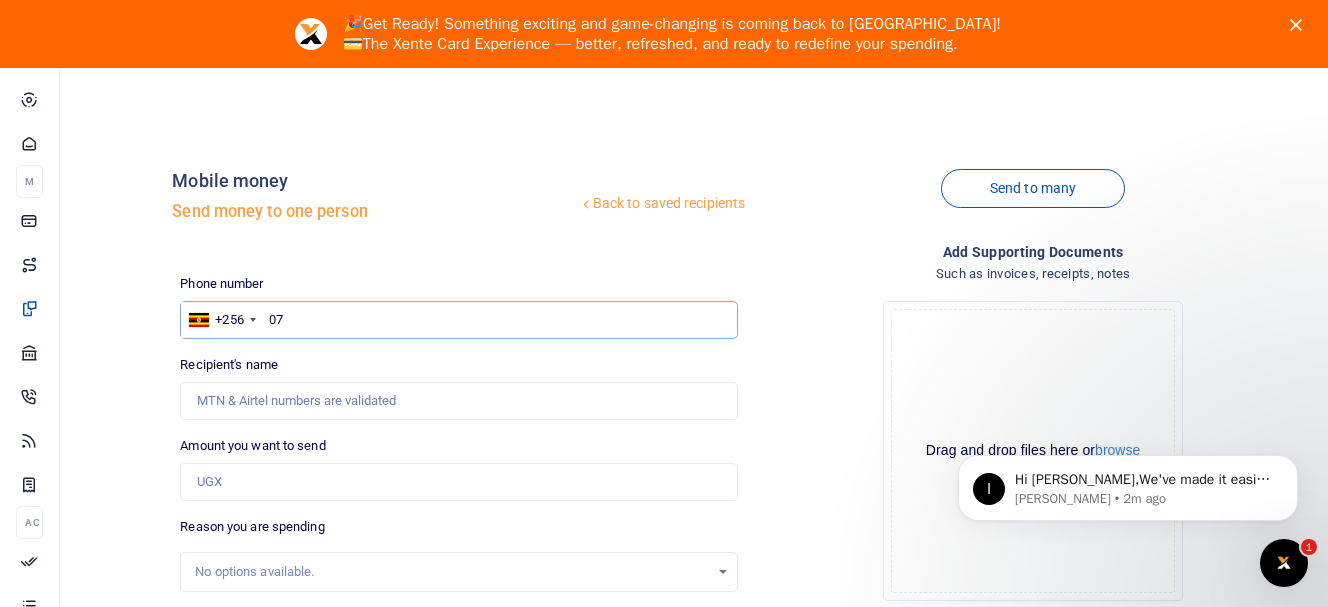 type on "0" 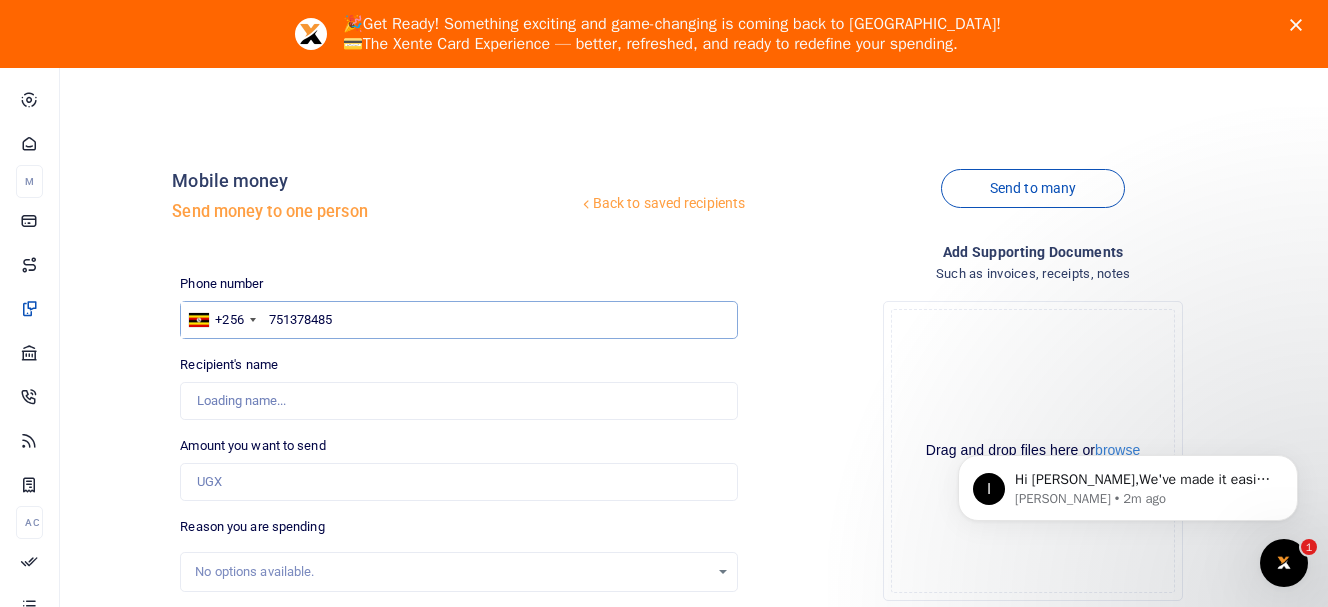 type on "751378485" 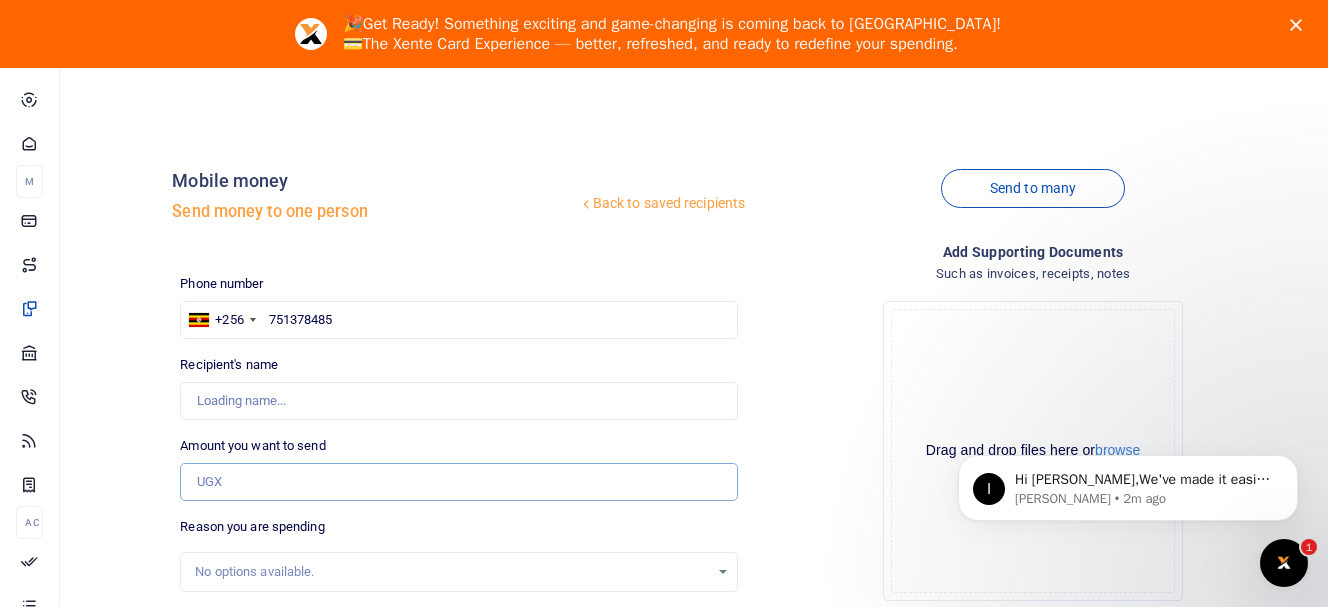 click on "Amount you want to send" at bounding box center (459, 482) 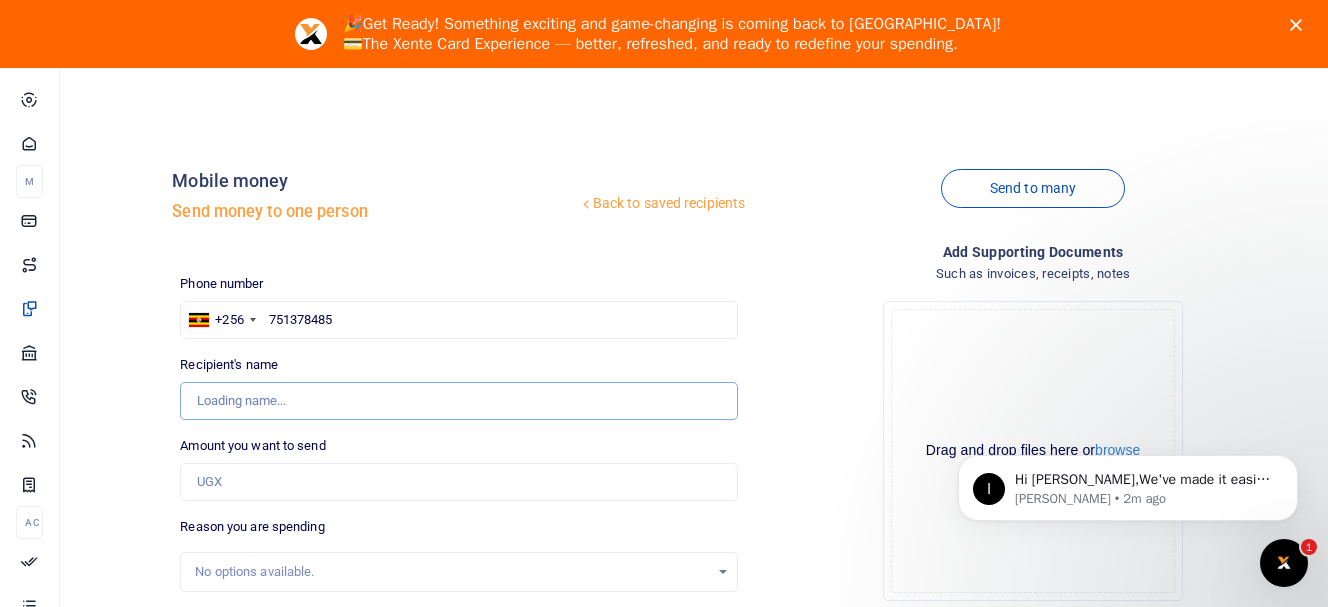 click on "Recipient's name" at bounding box center (459, 401) 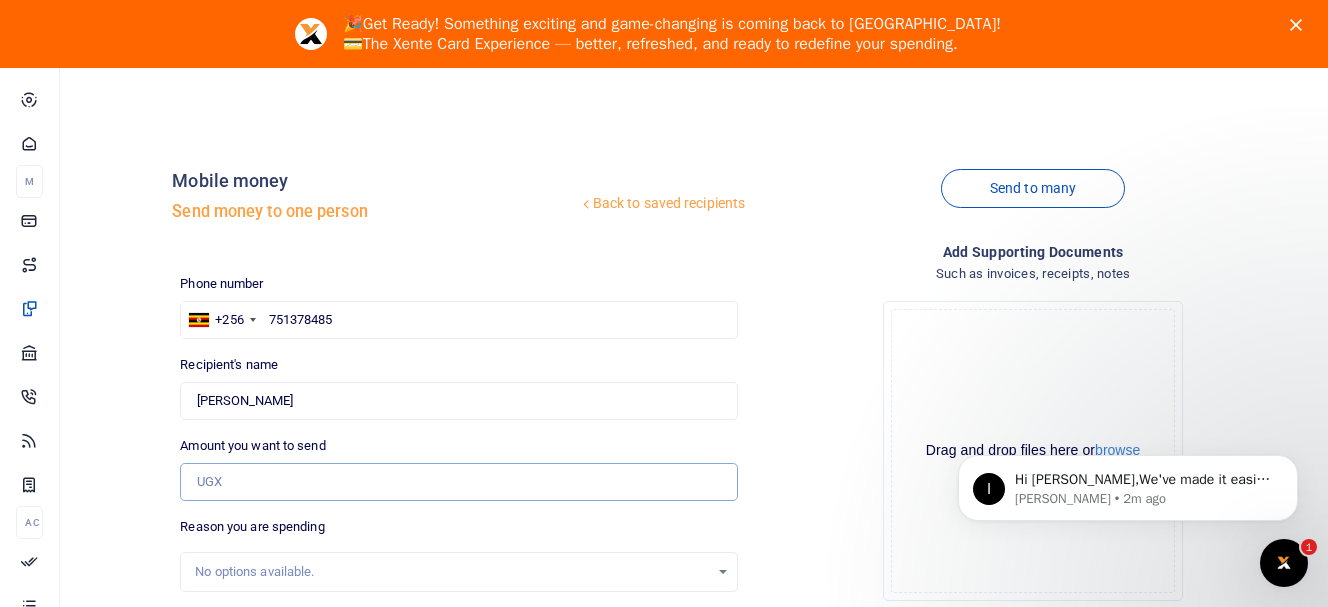 click on "Amount you want to send" at bounding box center [459, 482] 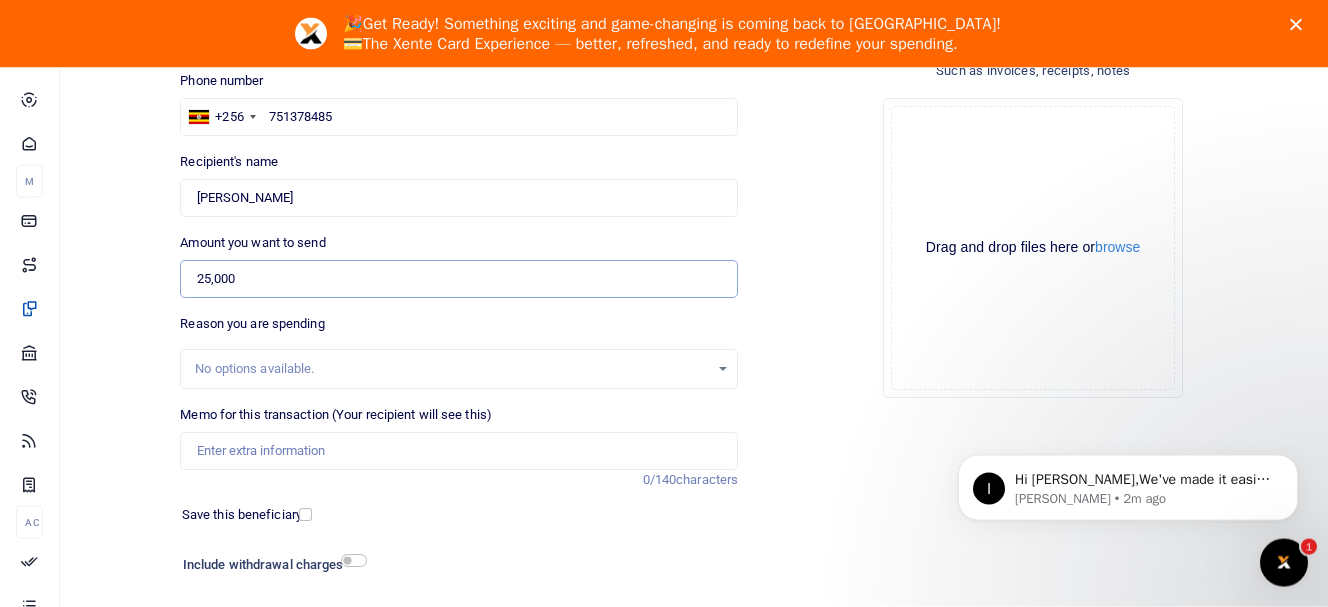 scroll, scrollTop: 207, scrollLeft: 0, axis: vertical 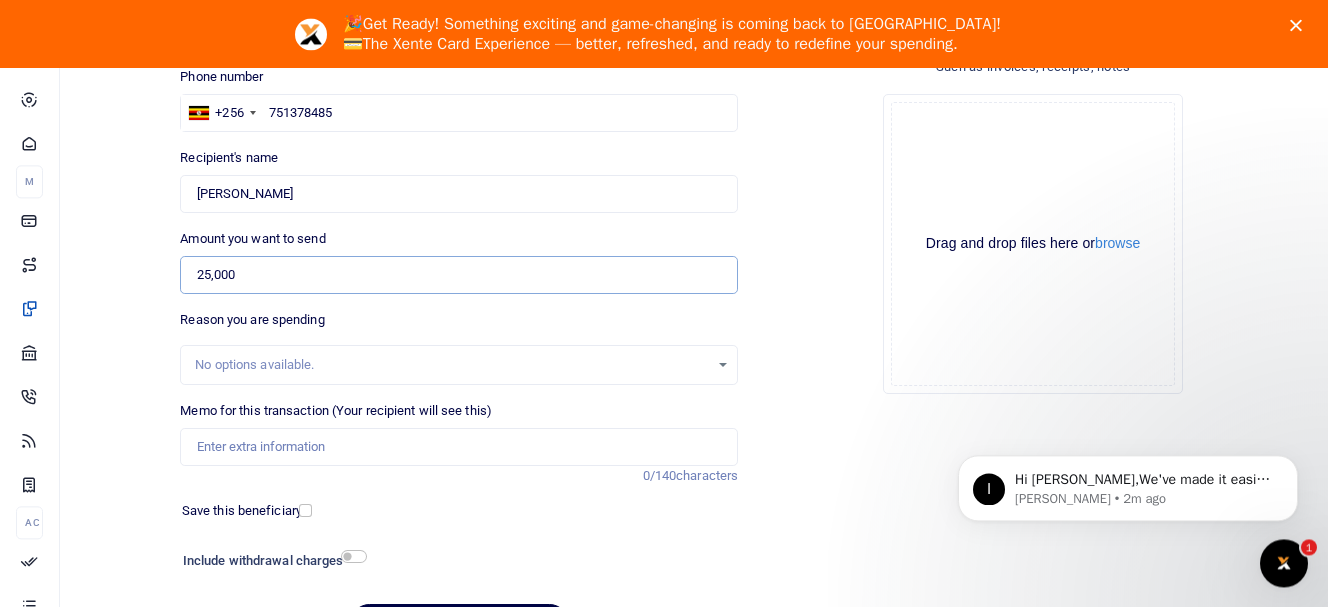 type on "25,000" 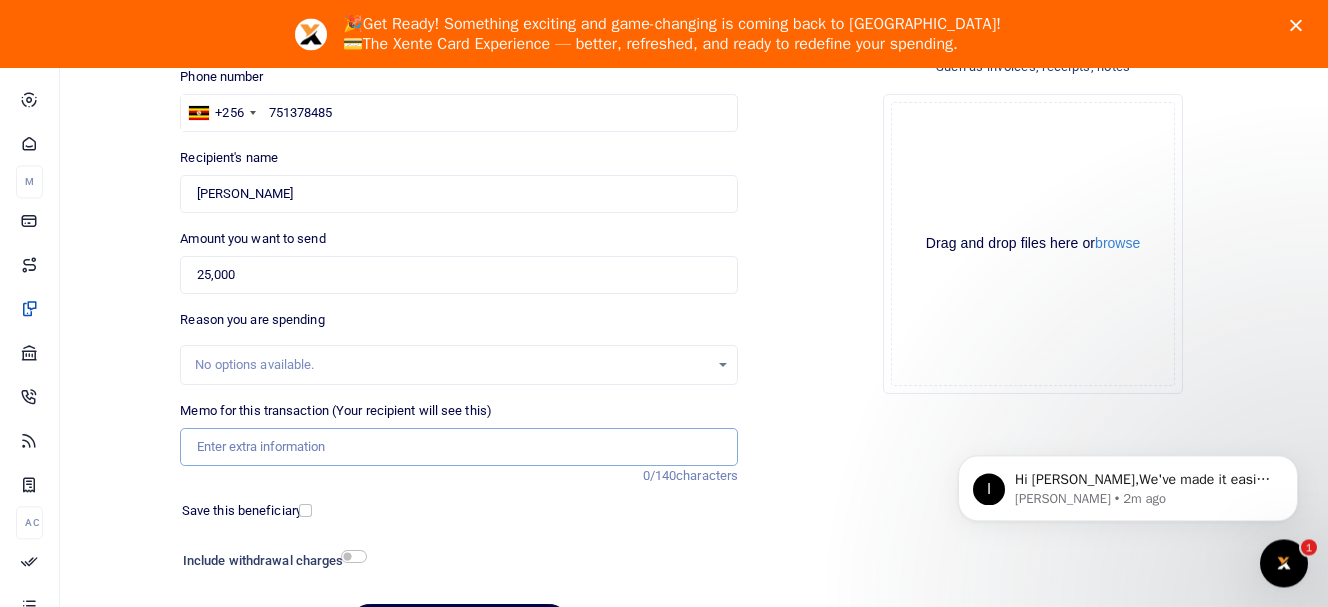 click on "Memo for this transaction (Your recipient will see this)" at bounding box center [459, 447] 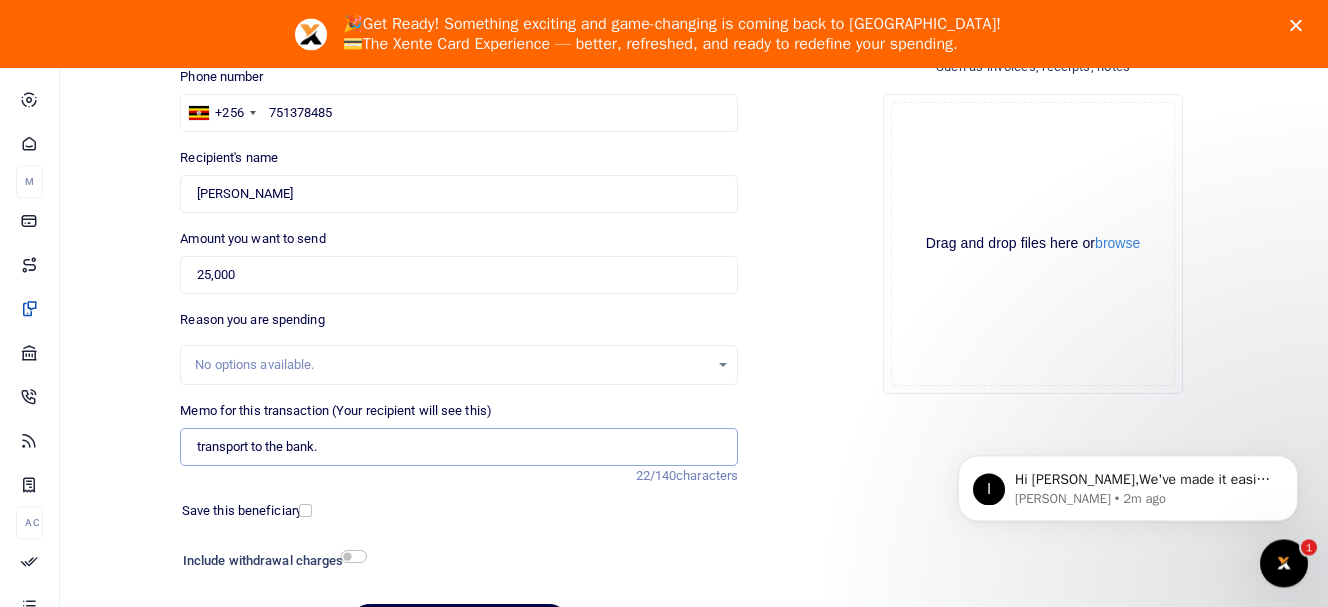 type on "transport to the bank." 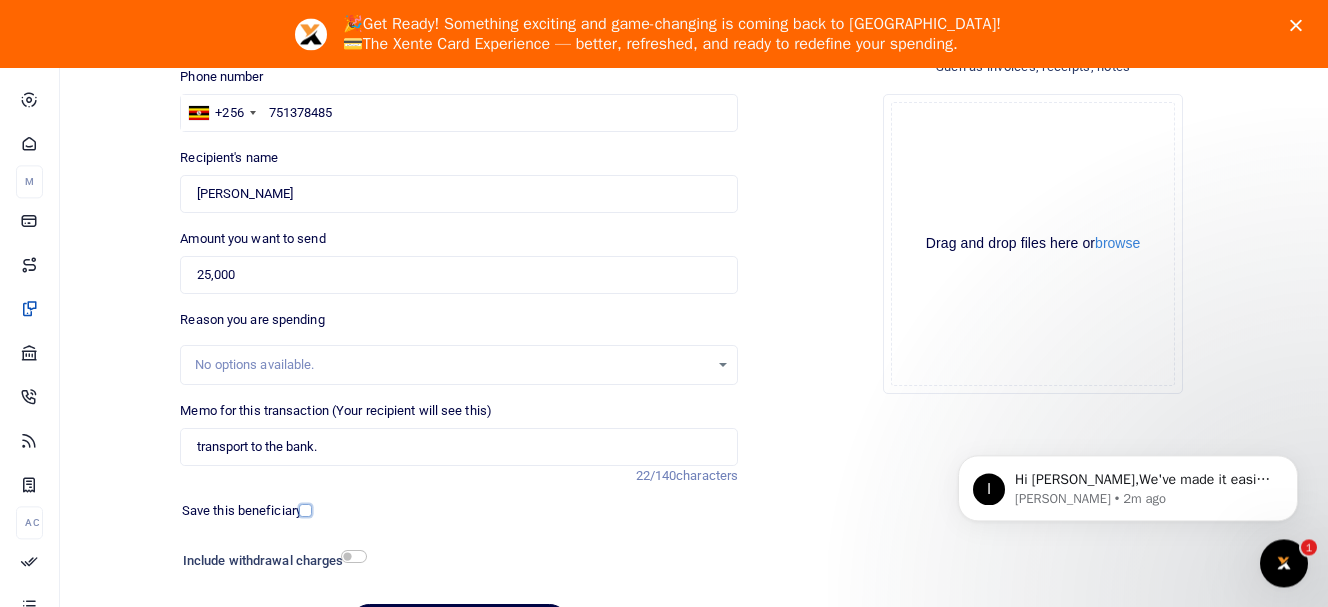click at bounding box center (305, 510) 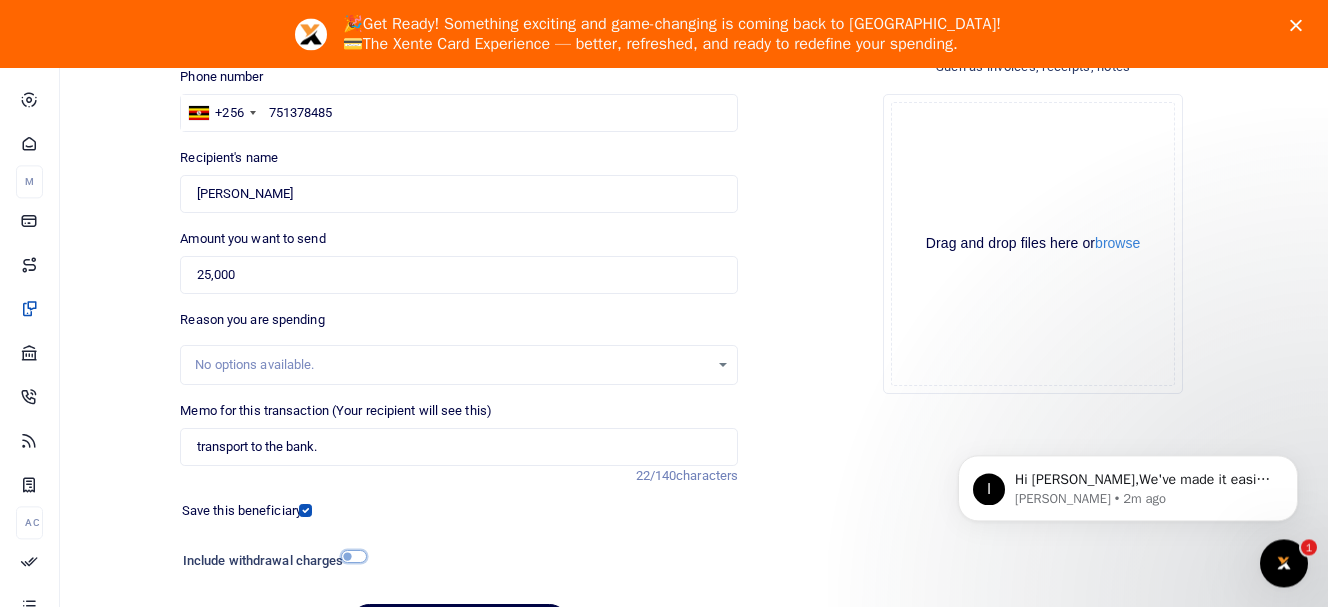 click at bounding box center (354, 556) 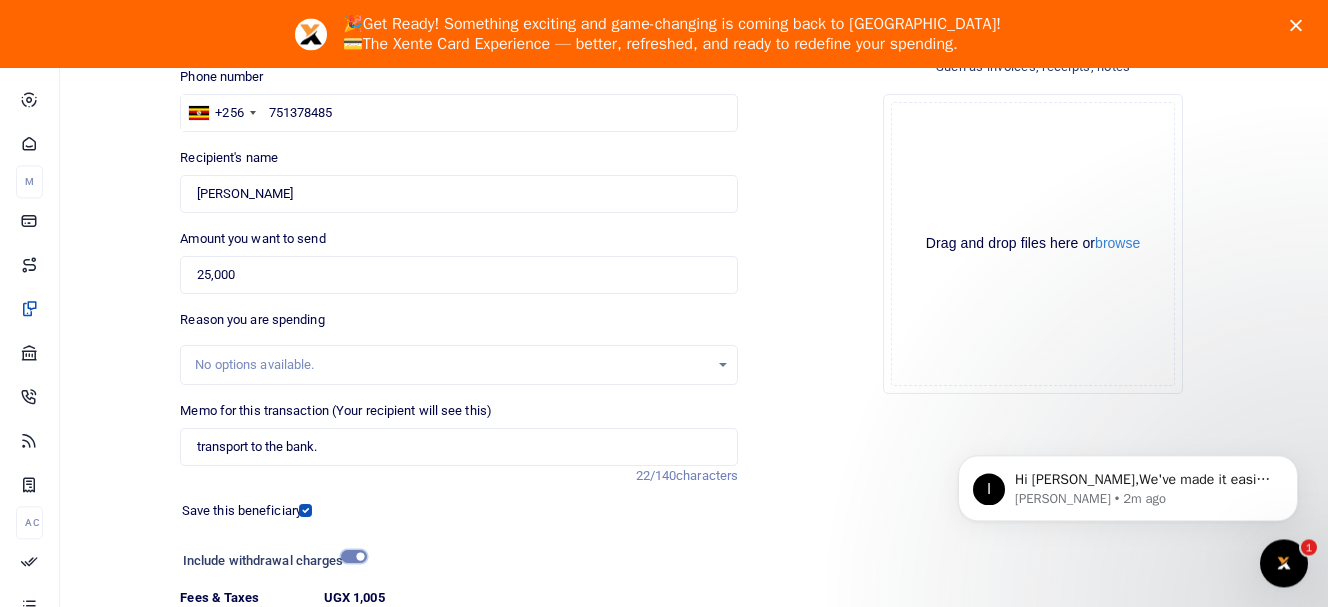 click at bounding box center [354, 556] 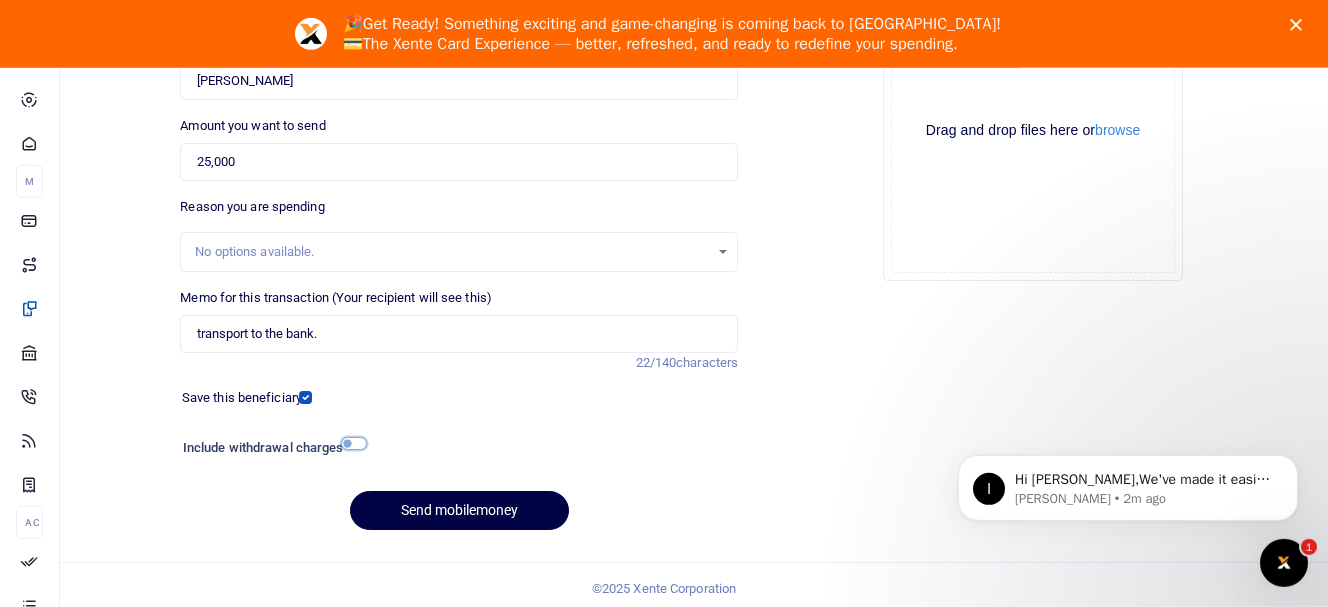 scroll, scrollTop: 322, scrollLeft: 0, axis: vertical 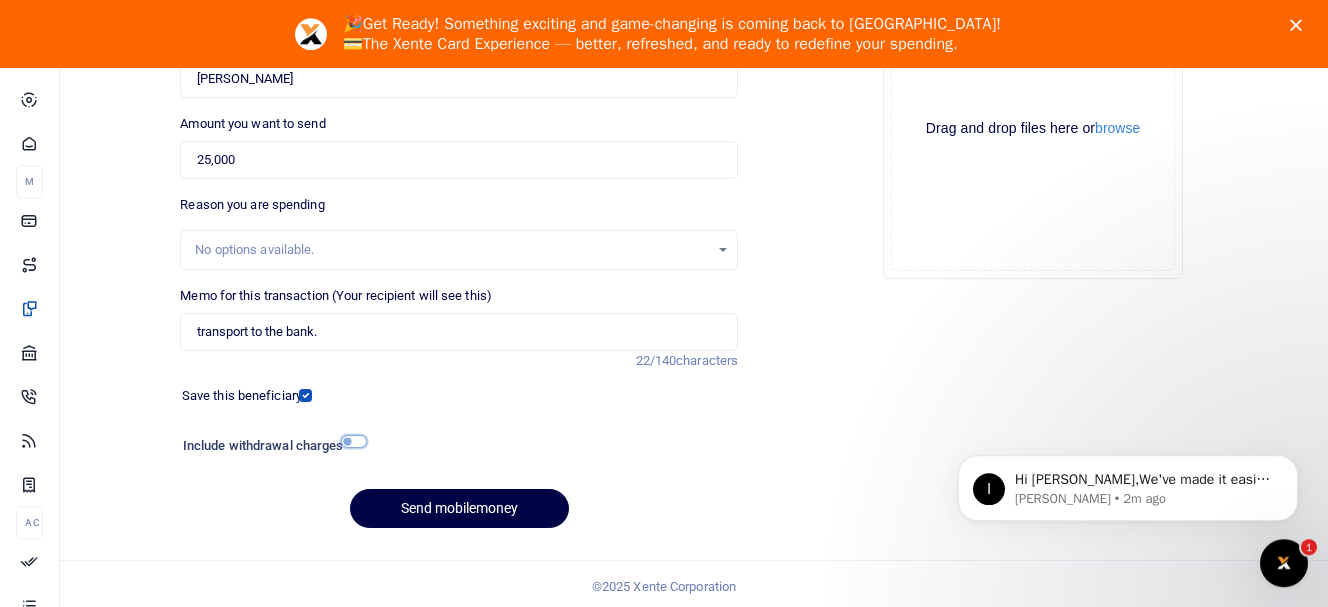 click at bounding box center [354, 441] 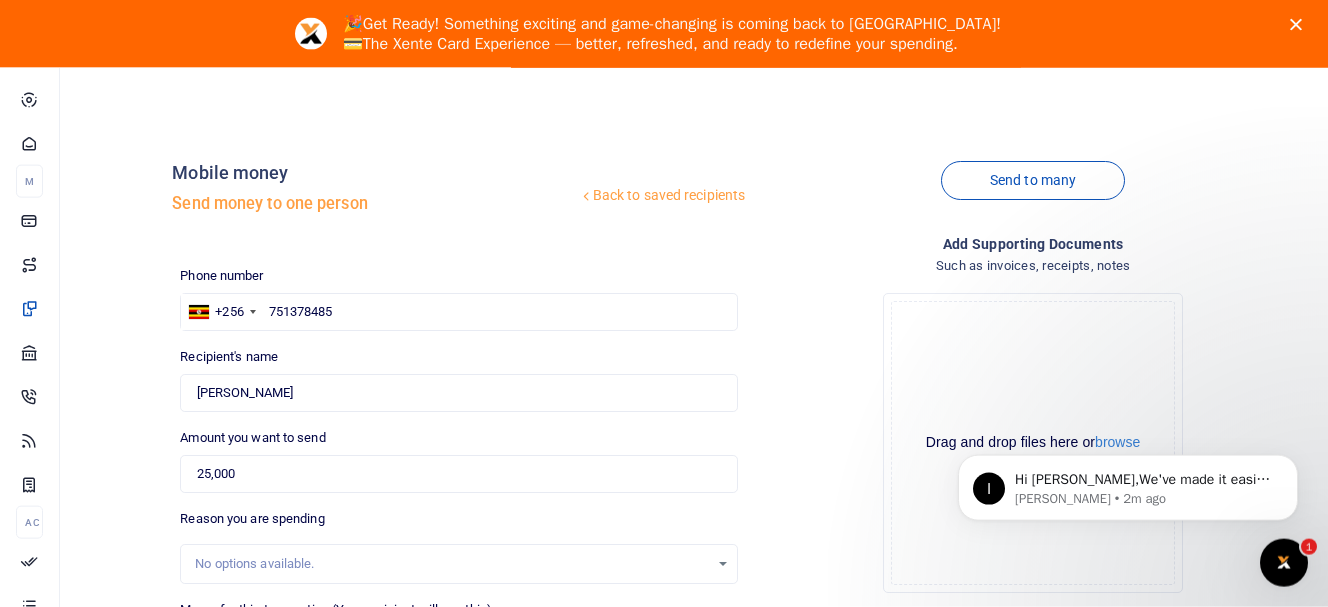 scroll, scrollTop: 0, scrollLeft: 0, axis: both 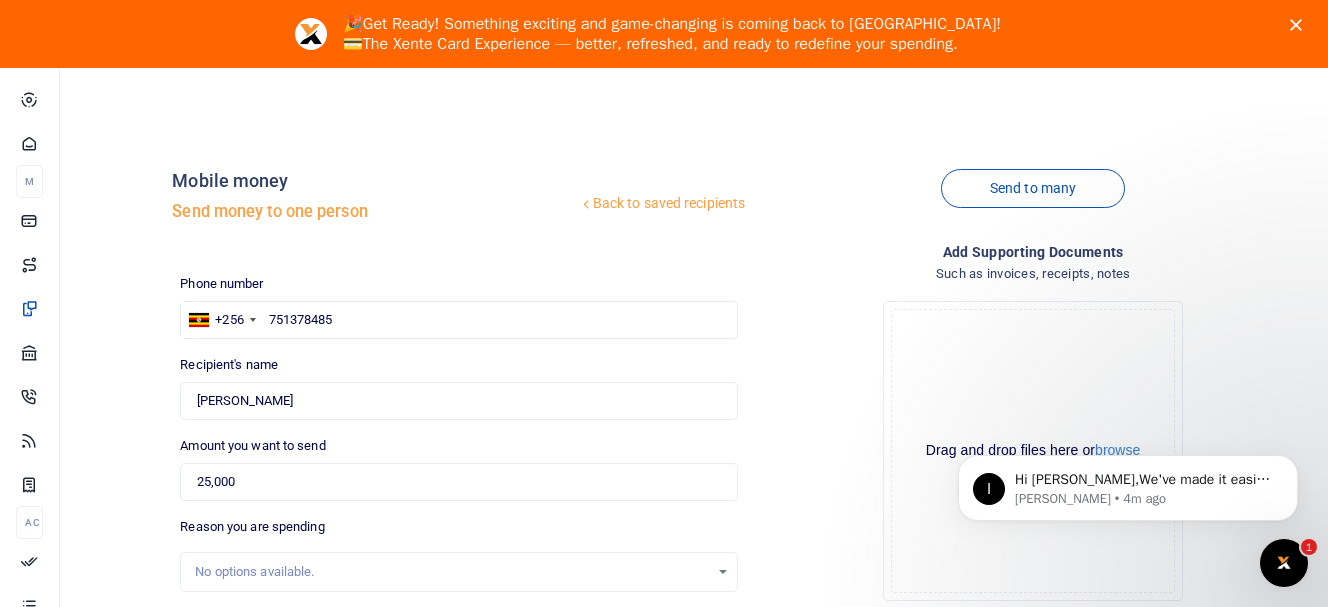 click on "Back to saved recipients" at bounding box center (662, 204) 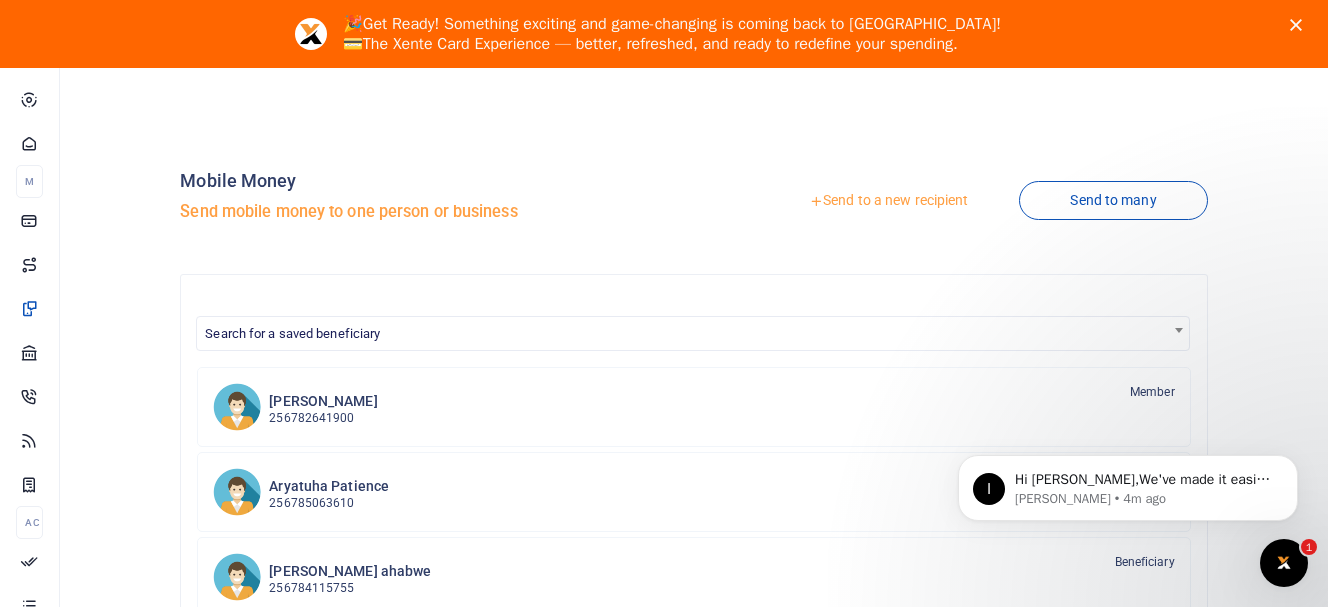 scroll, scrollTop: 0, scrollLeft: 0, axis: both 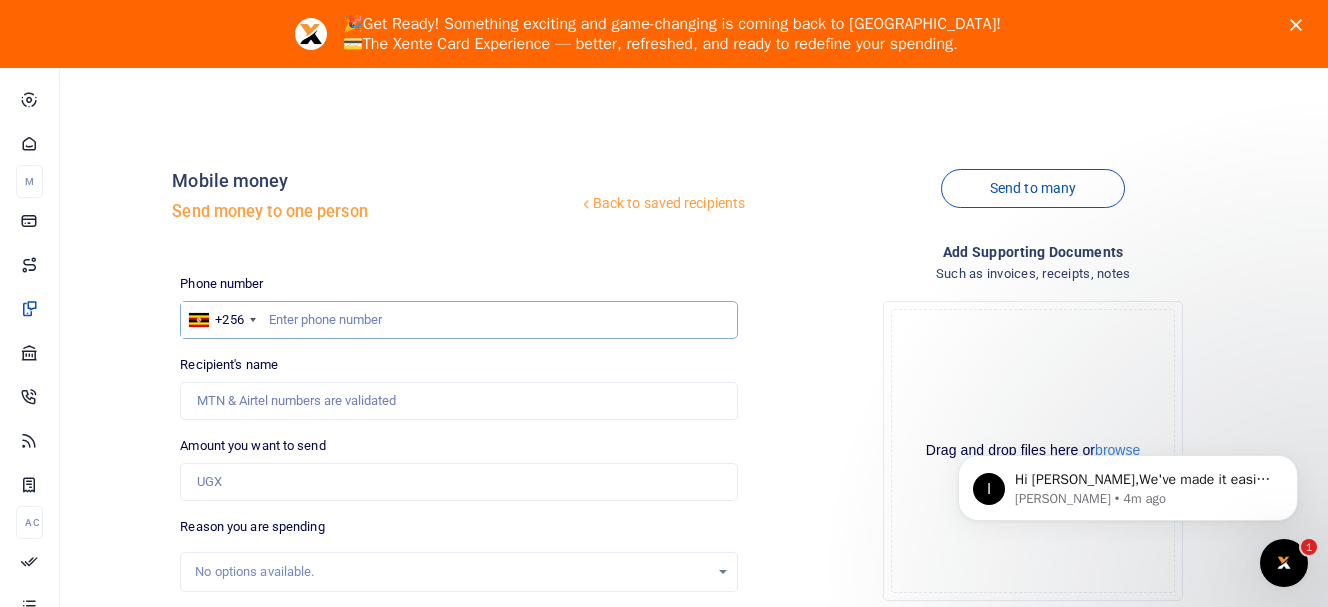 click at bounding box center [459, 320] 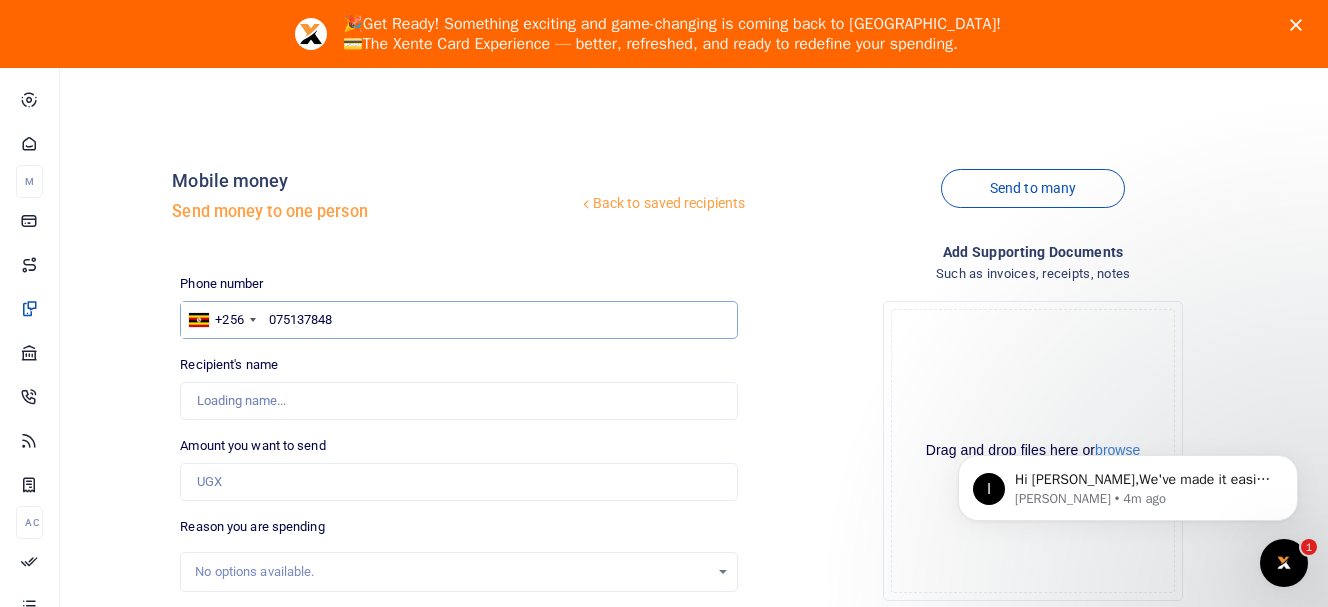 type on "0751378485" 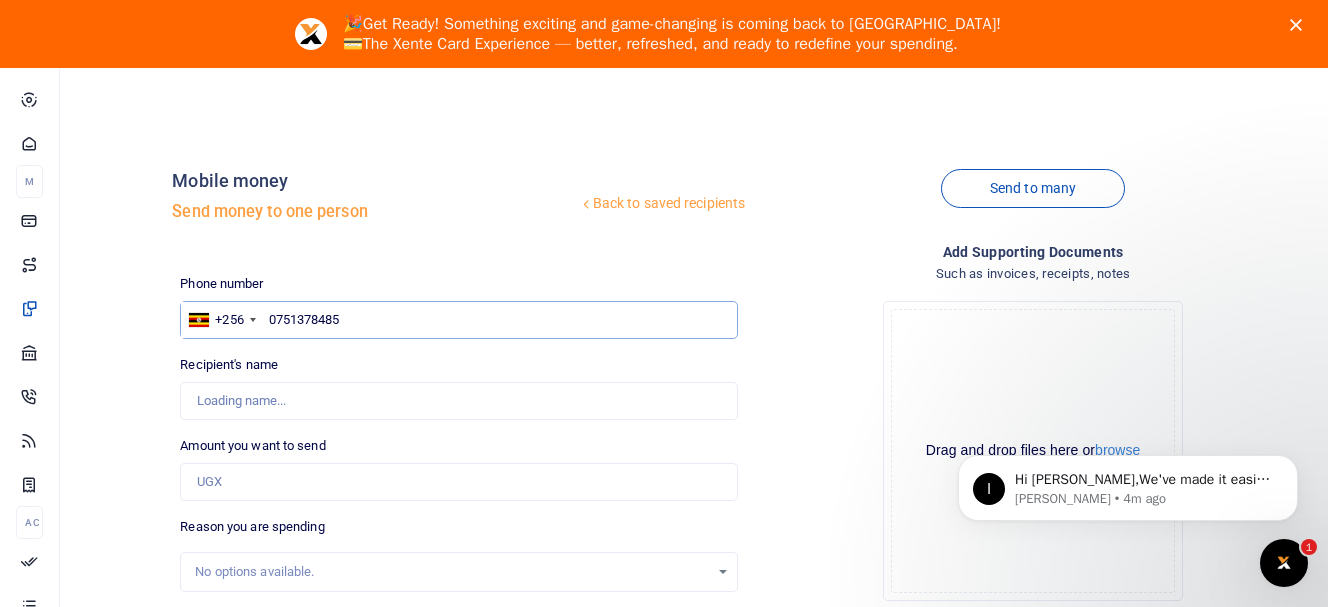 type on "Henry Ssengonge" 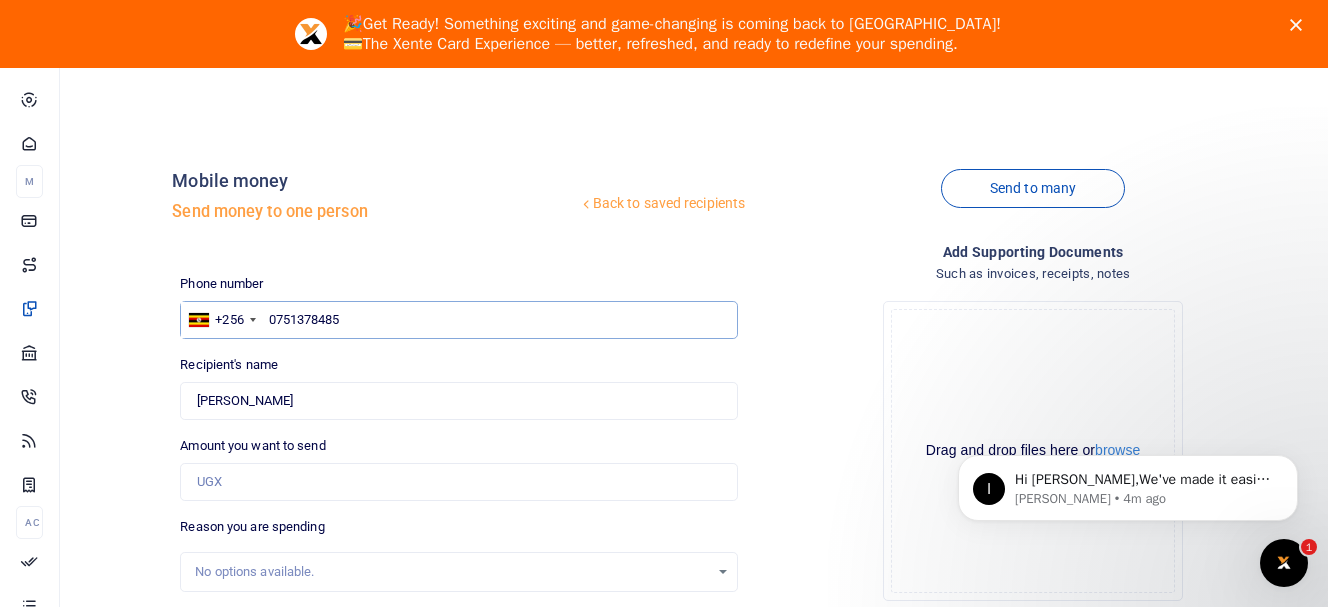 type on "0751378485" 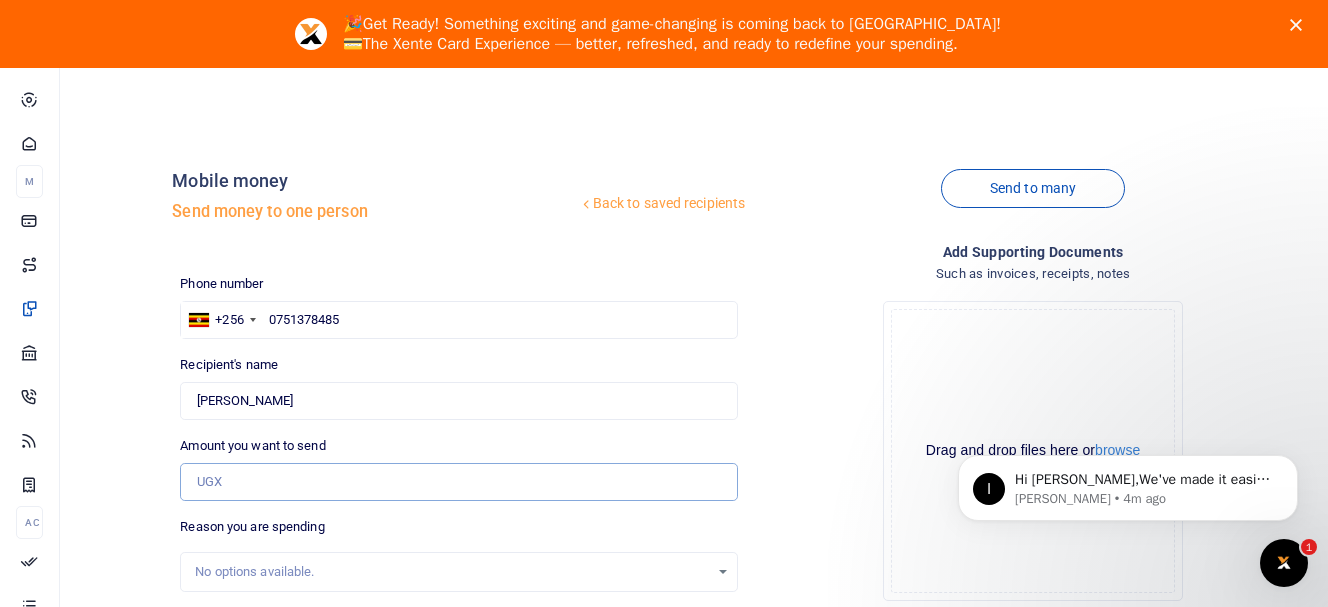 click on "Amount you want to send" at bounding box center (459, 482) 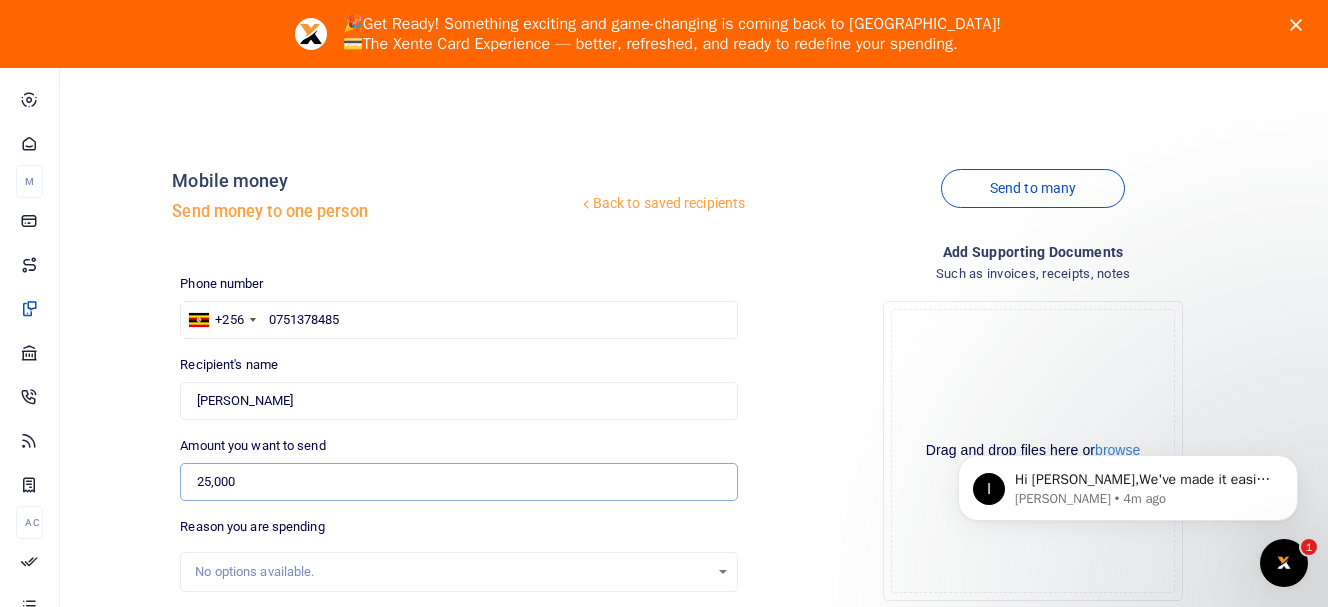 type on "25,000" 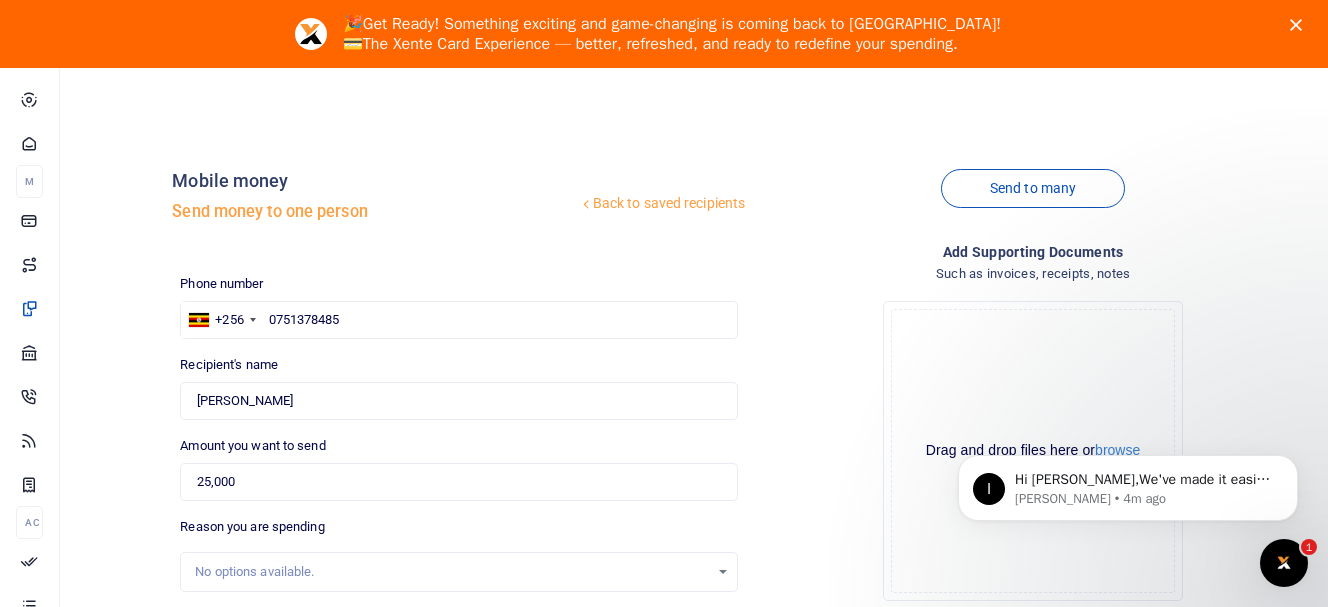 click on "No options available." at bounding box center [452, 572] 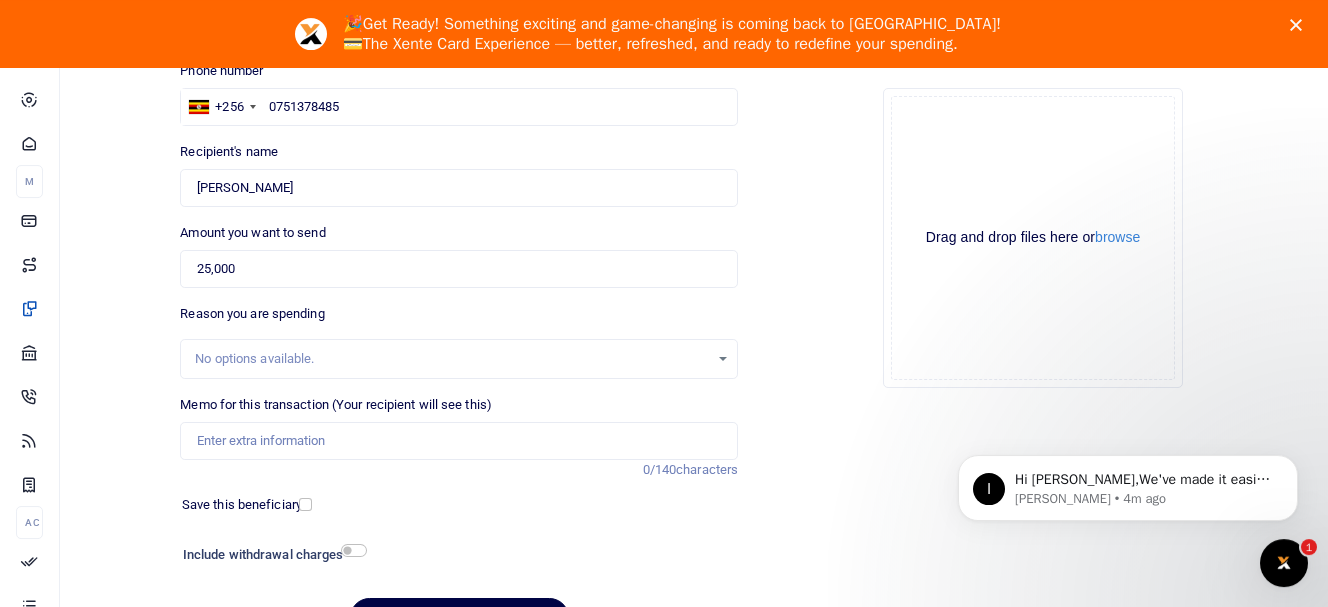 scroll, scrollTop: 222, scrollLeft: 0, axis: vertical 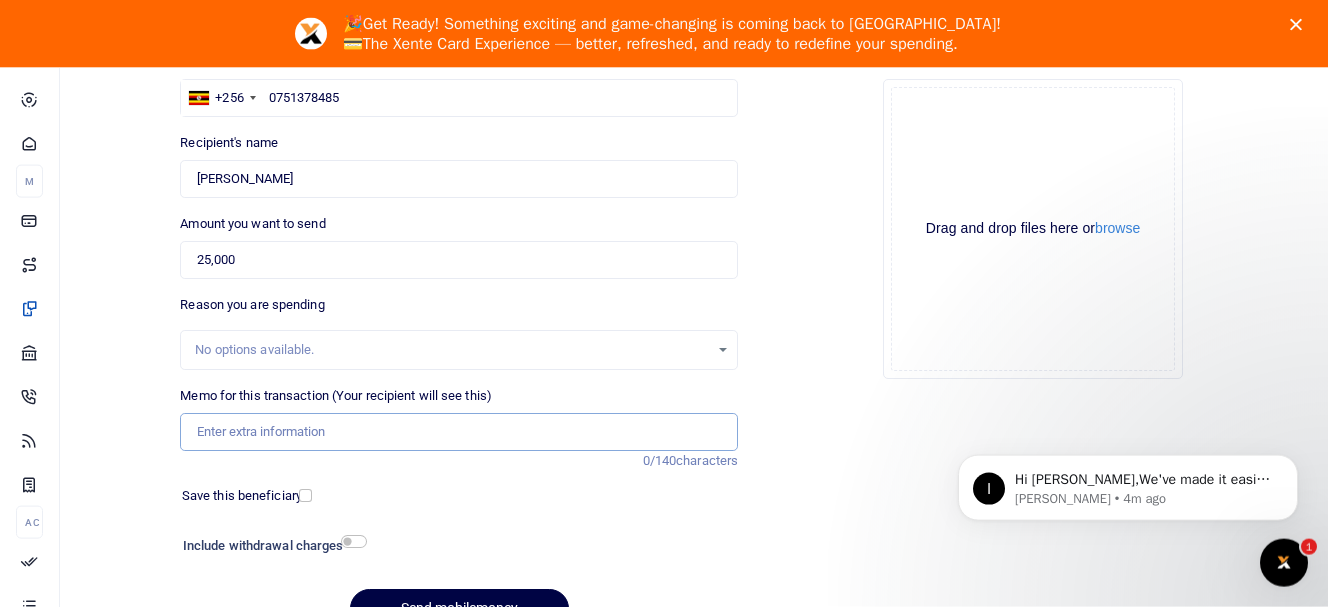 click on "Memo for this transaction (Your recipient will see this)" at bounding box center [459, 432] 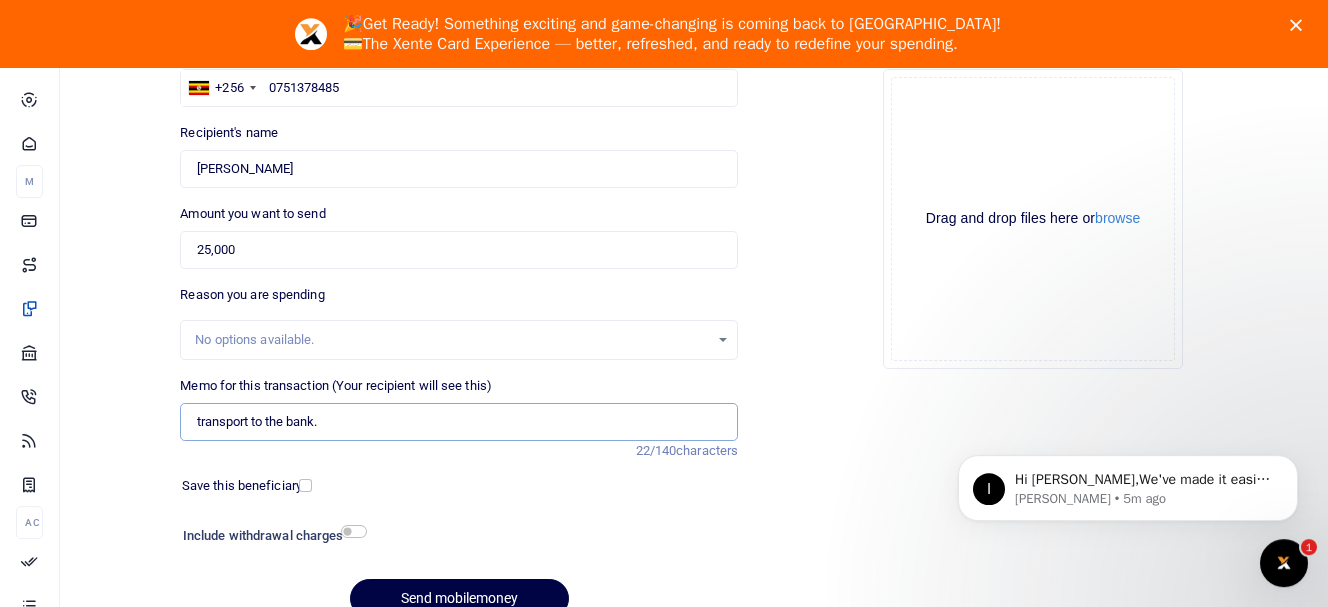scroll, scrollTop: 347, scrollLeft: 0, axis: vertical 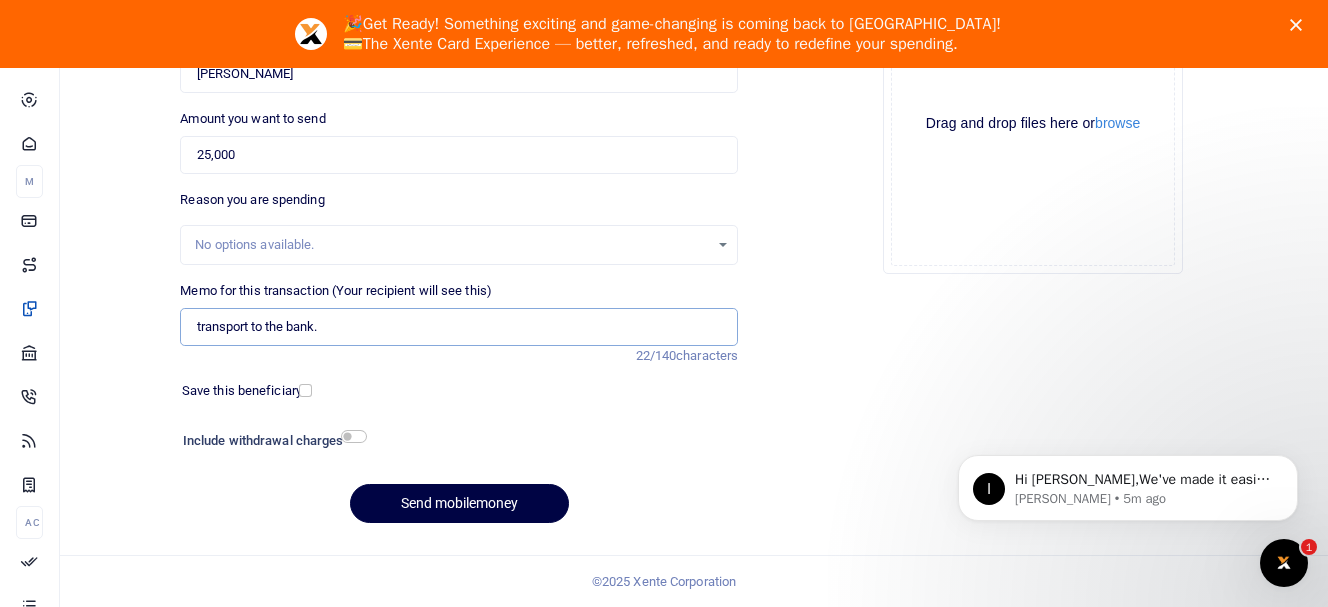 type on "transport to the bank." 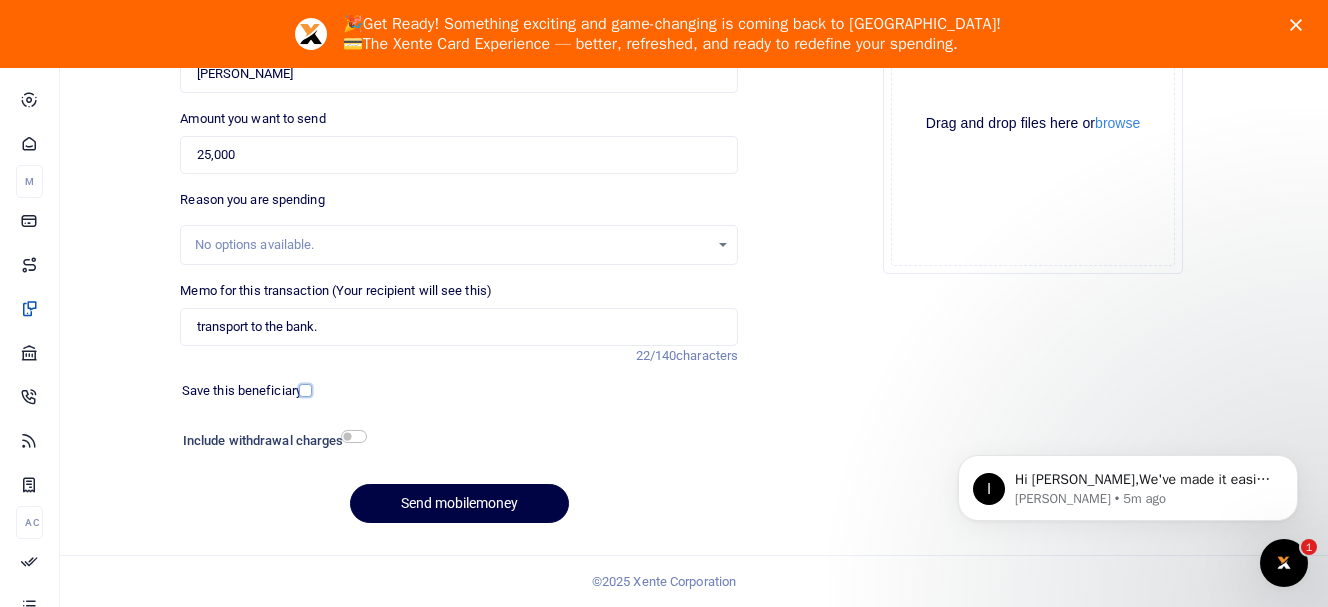 click at bounding box center [305, 390] 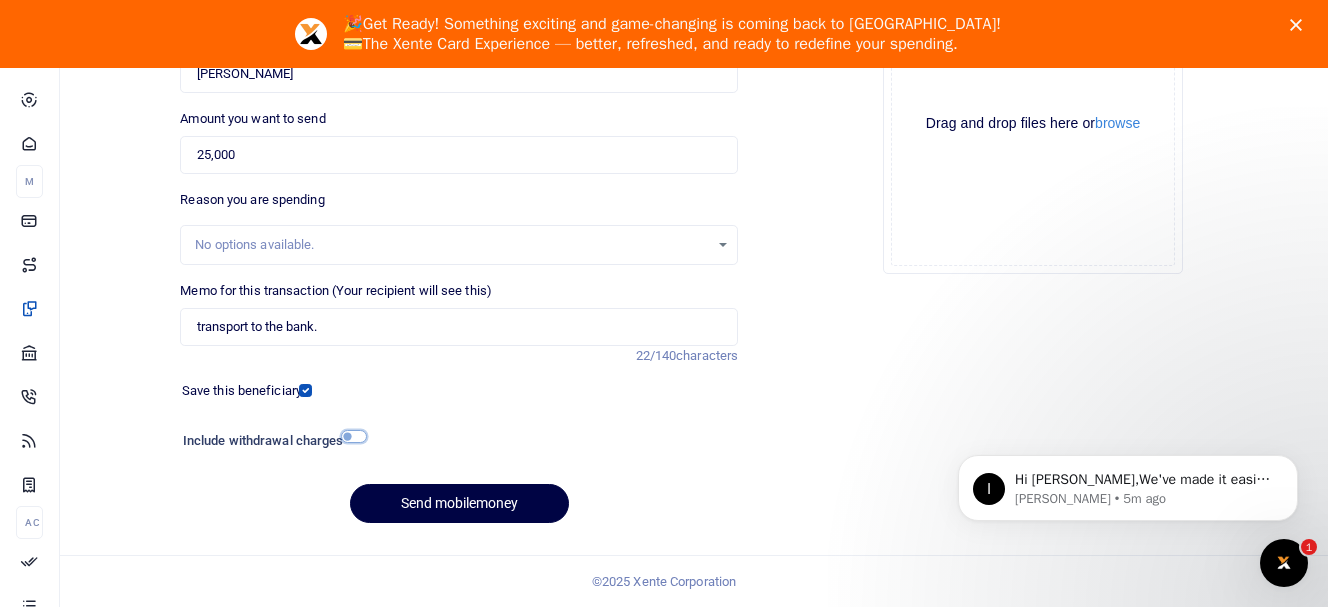 click at bounding box center [354, 436] 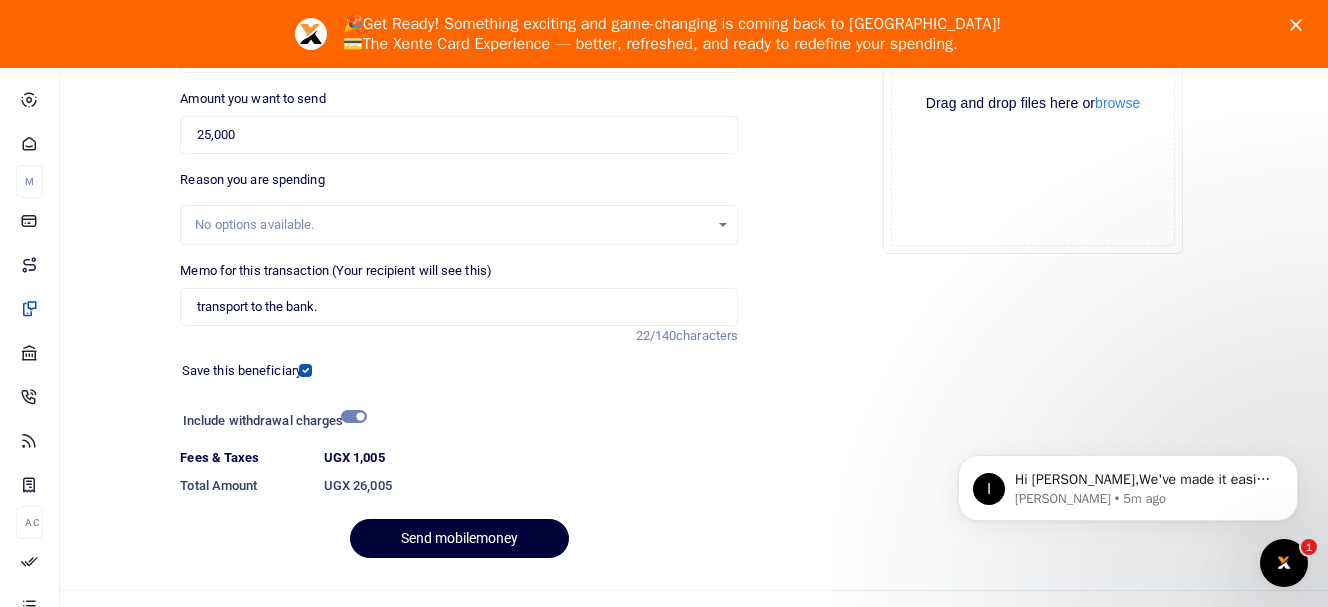 click on "Send mobilemoney" at bounding box center [459, 538] 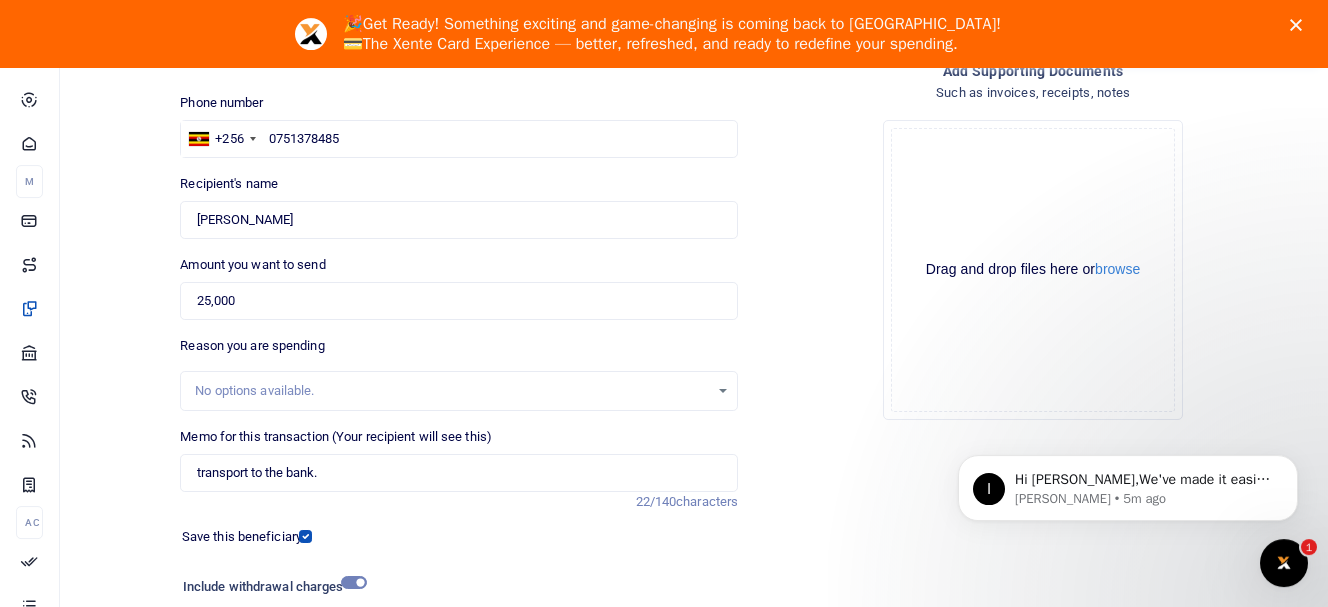 scroll, scrollTop: 109, scrollLeft: 0, axis: vertical 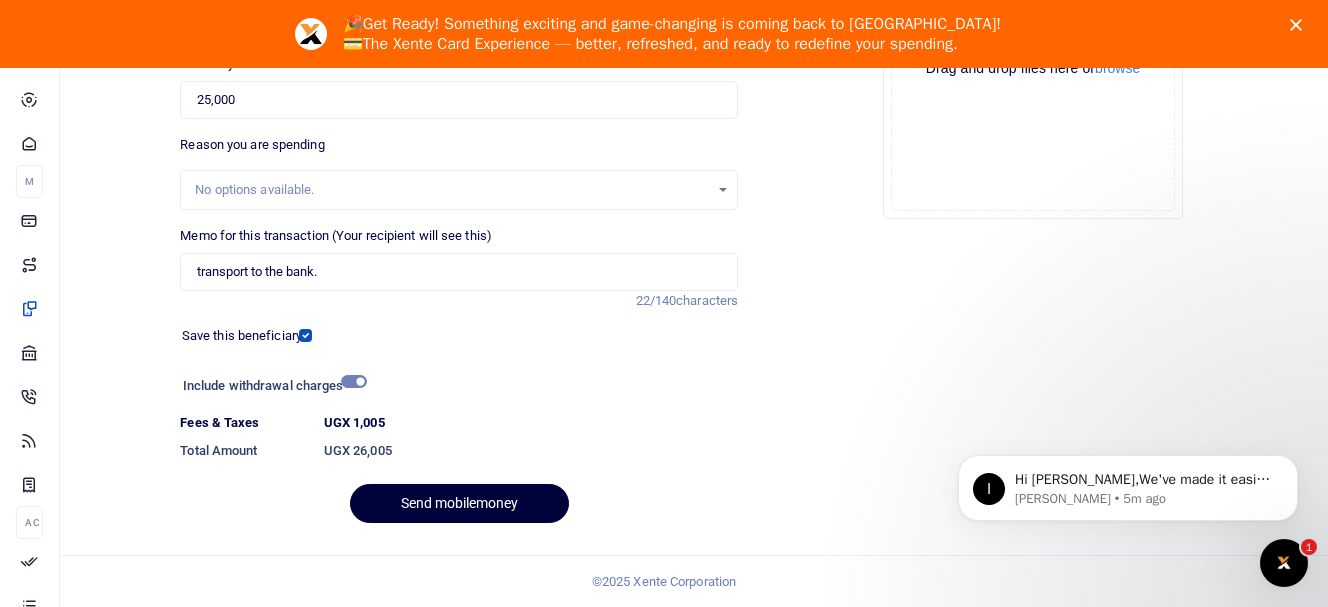 click on "Send mobilemoney" at bounding box center [459, 503] 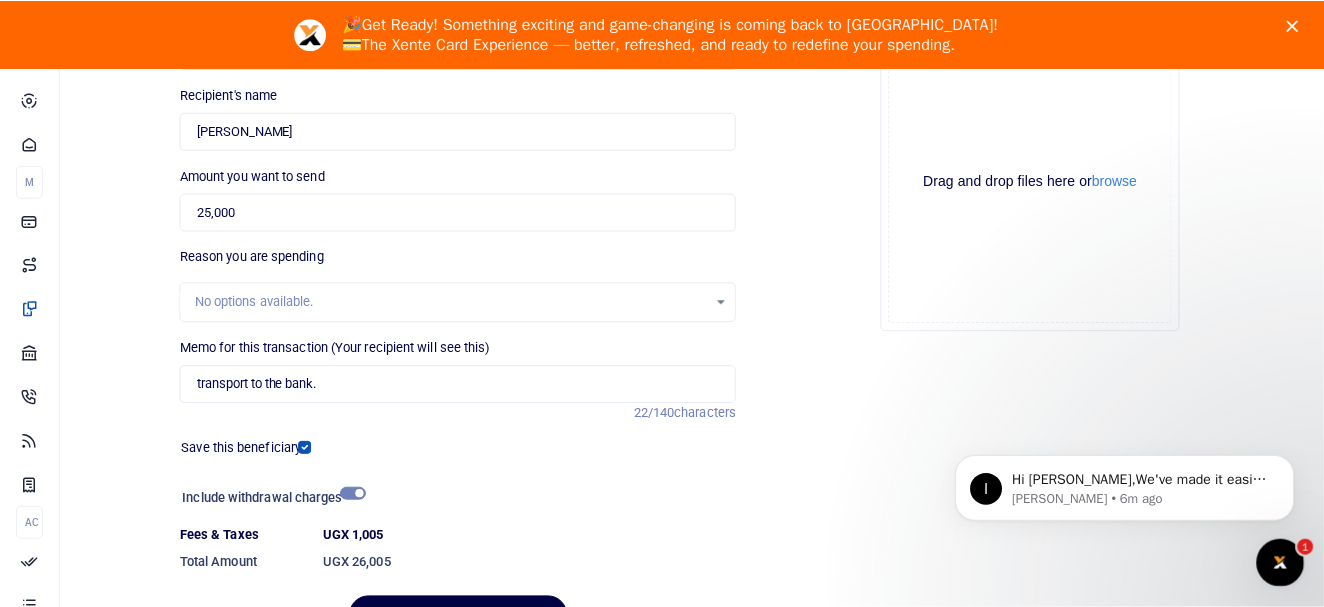 scroll, scrollTop: 0, scrollLeft: 0, axis: both 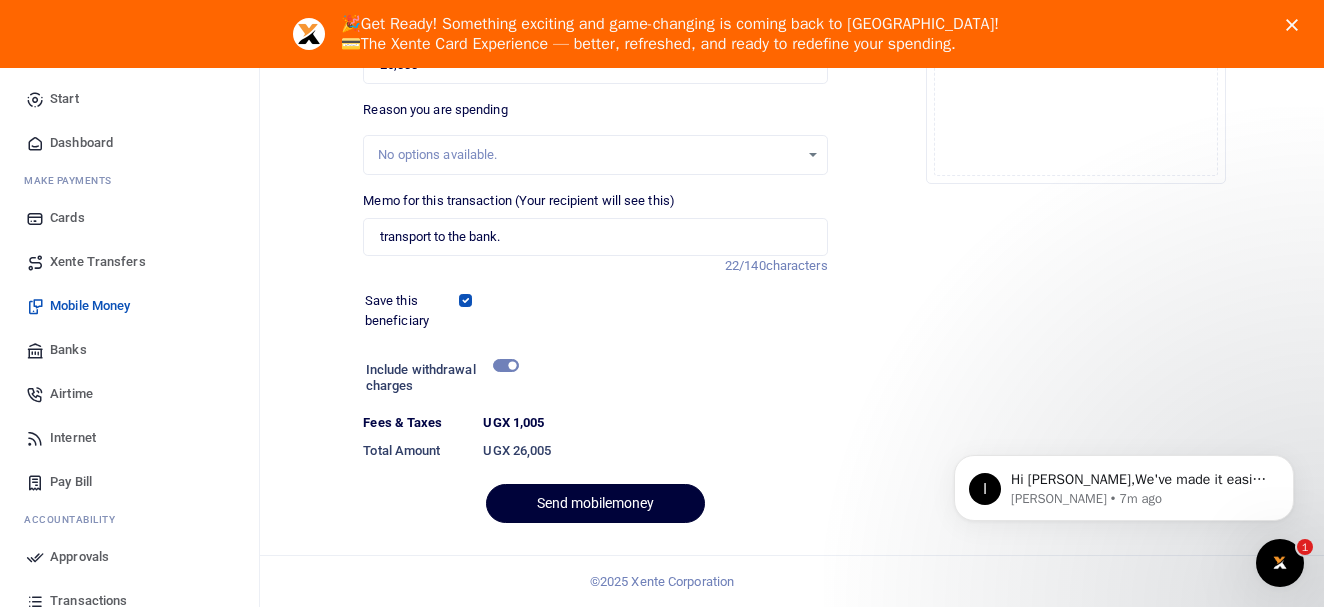 click on "Send mobilemoney" at bounding box center (595, 503) 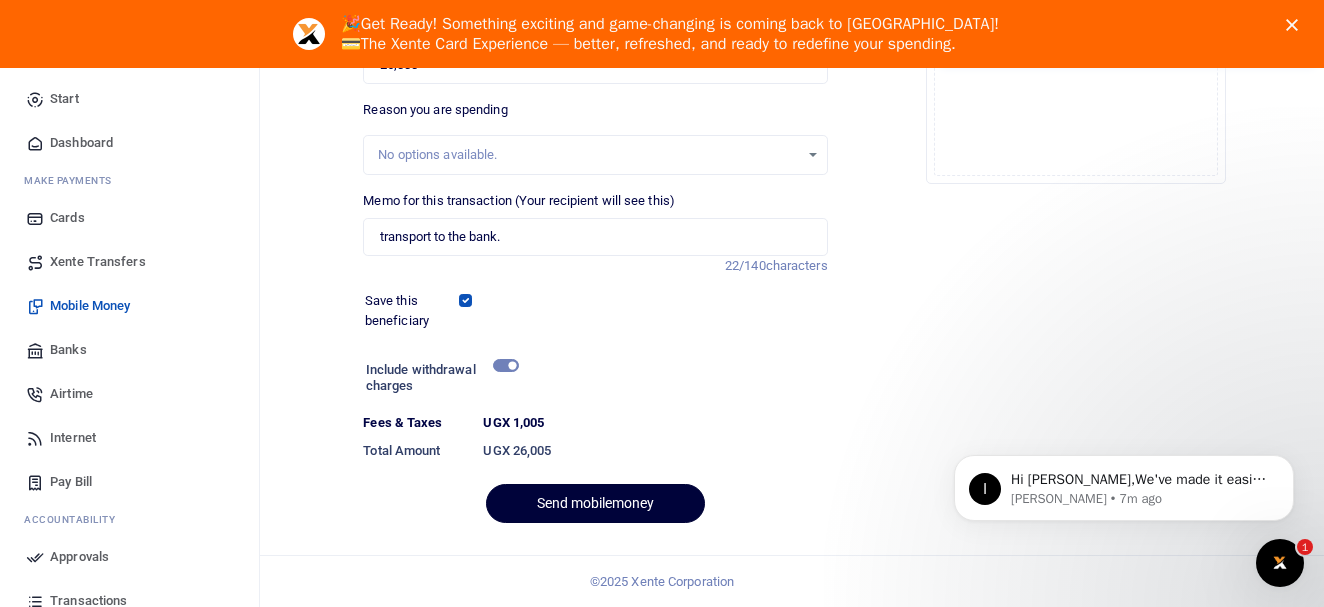 click on "Send mobilemoney" at bounding box center [595, 503] 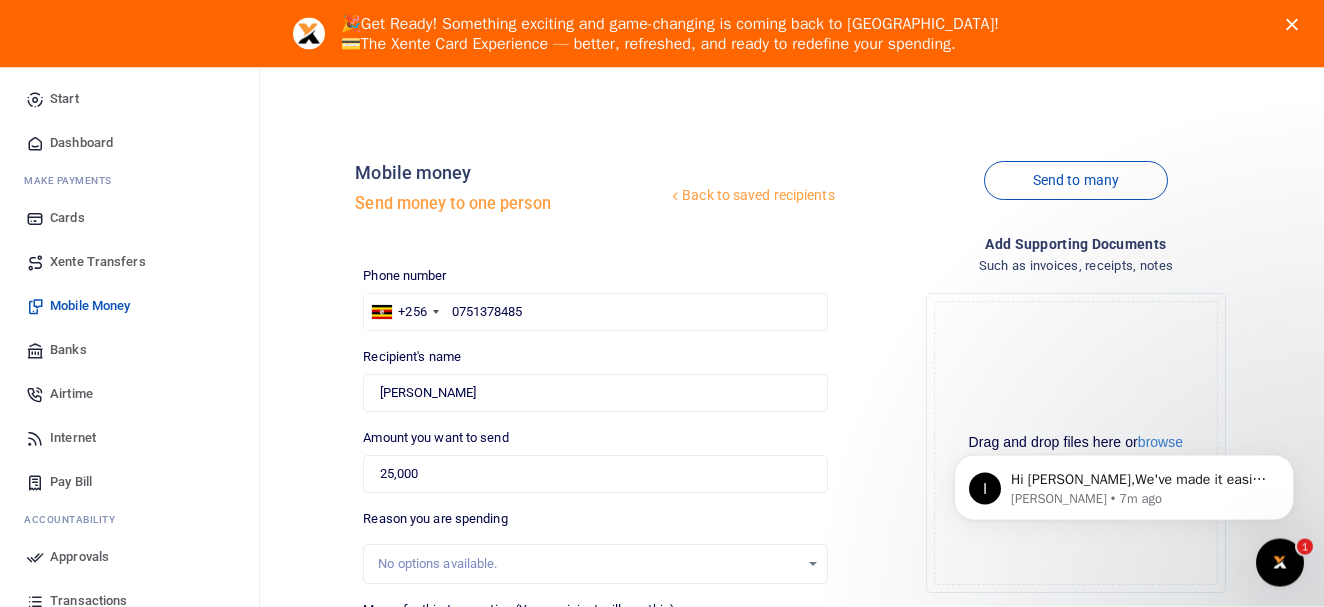drag, startPoint x: 1333, startPoint y: 350, endPoint x: 1278, endPoint y: 103, distance: 253.04941 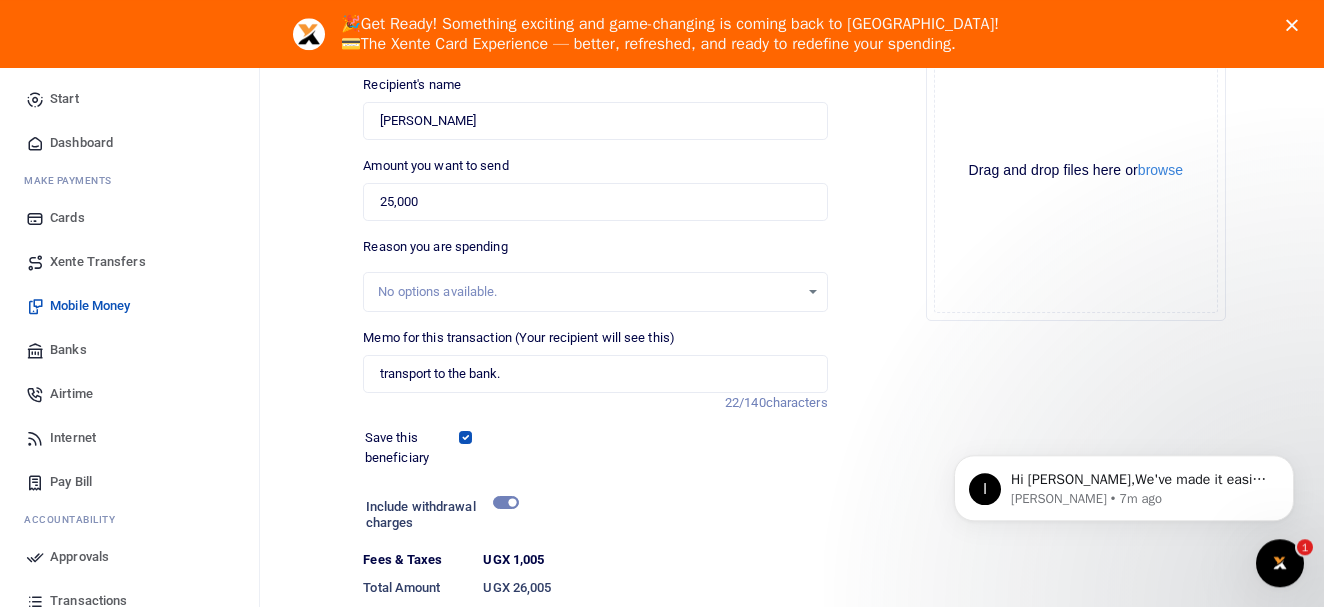 scroll, scrollTop: 417, scrollLeft: 0, axis: vertical 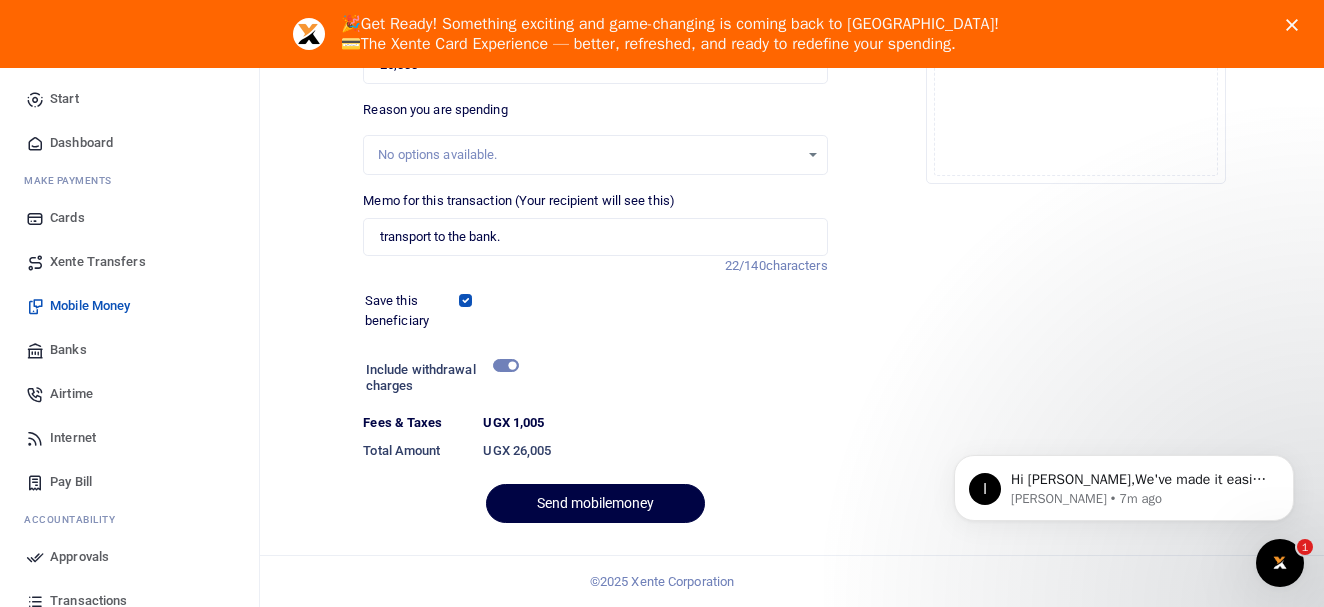 drag, startPoint x: 1336, startPoint y: 148, endPoint x: 389, endPoint y: 74, distance: 949.88684 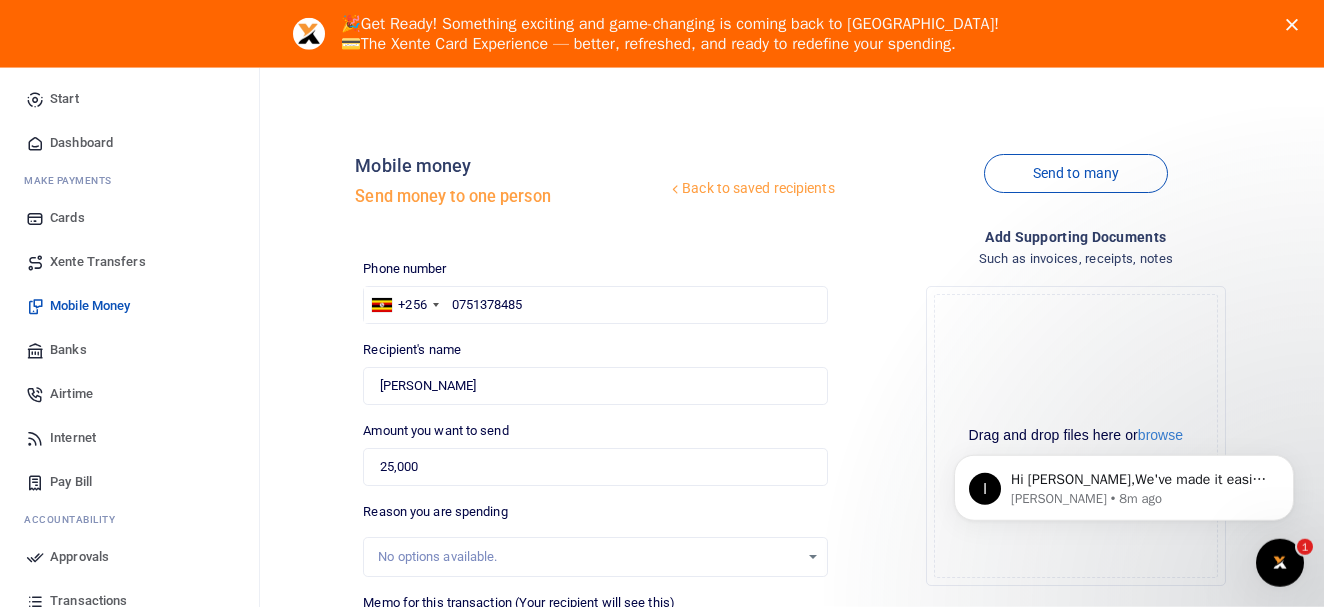 scroll, scrollTop: 0, scrollLeft: 0, axis: both 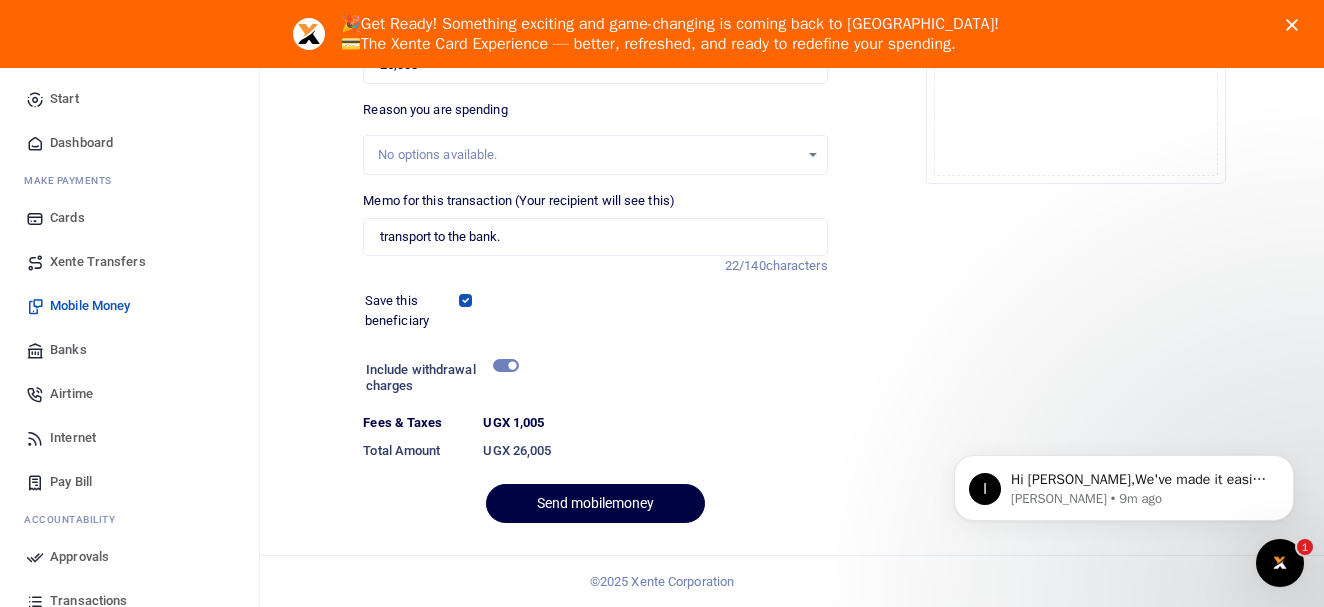 click at bounding box center (1280, 563) 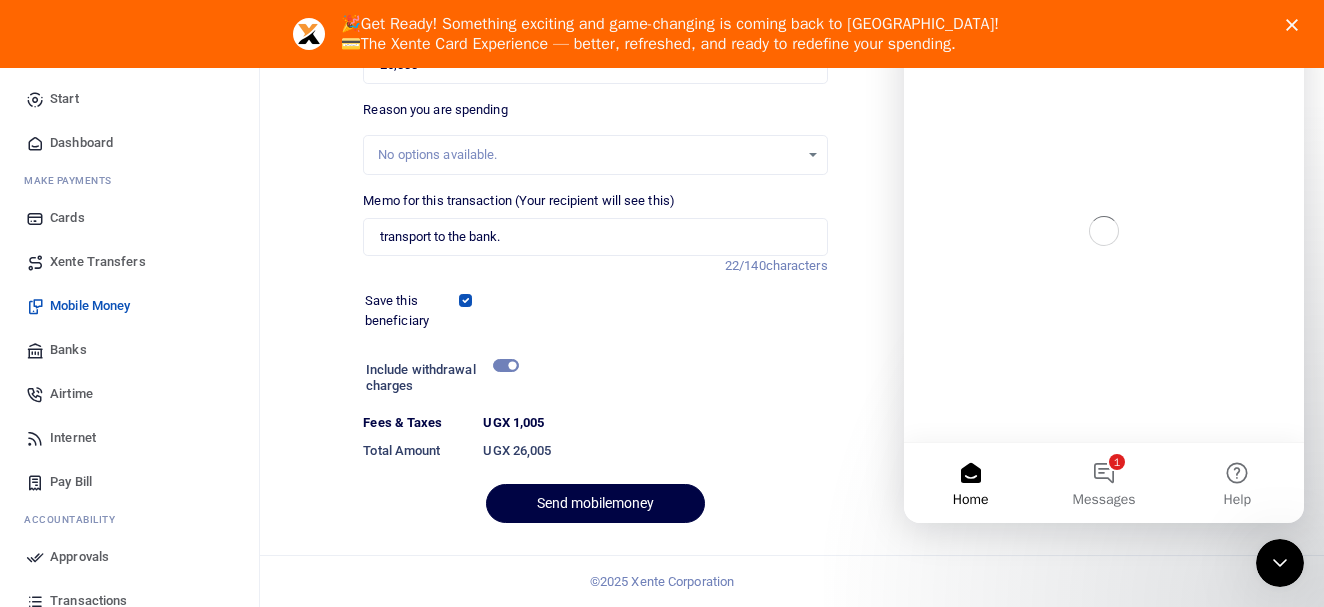 scroll, scrollTop: 0, scrollLeft: 0, axis: both 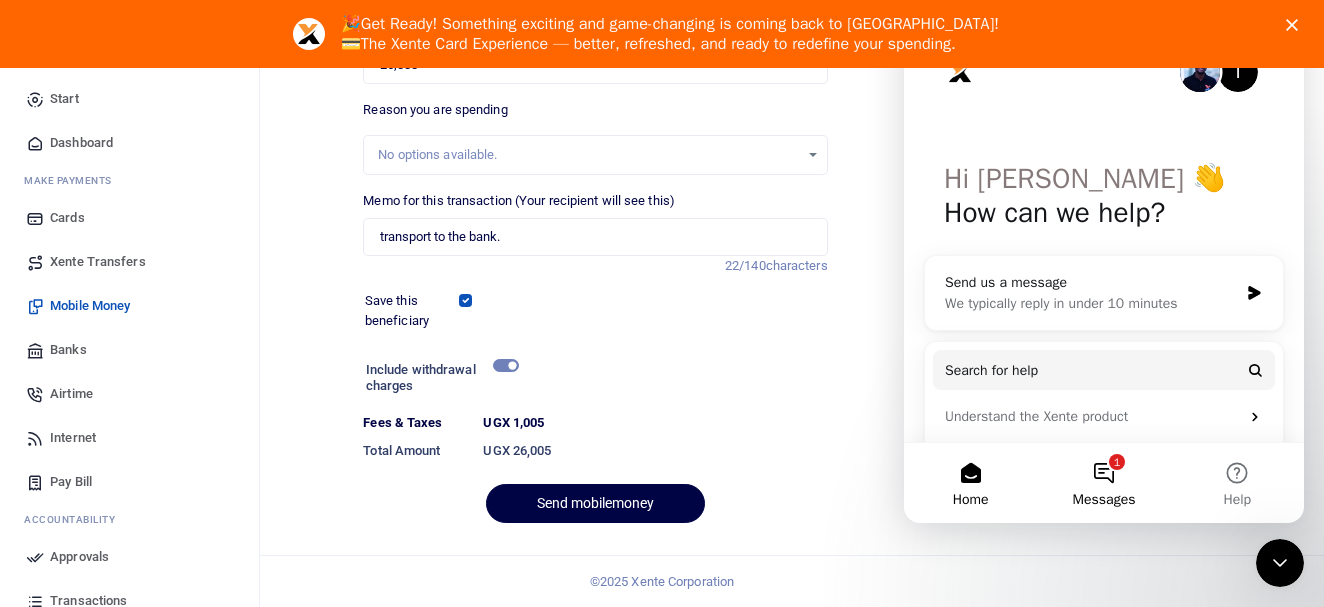 click on "1 Messages" at bounding box center (1103, 483) 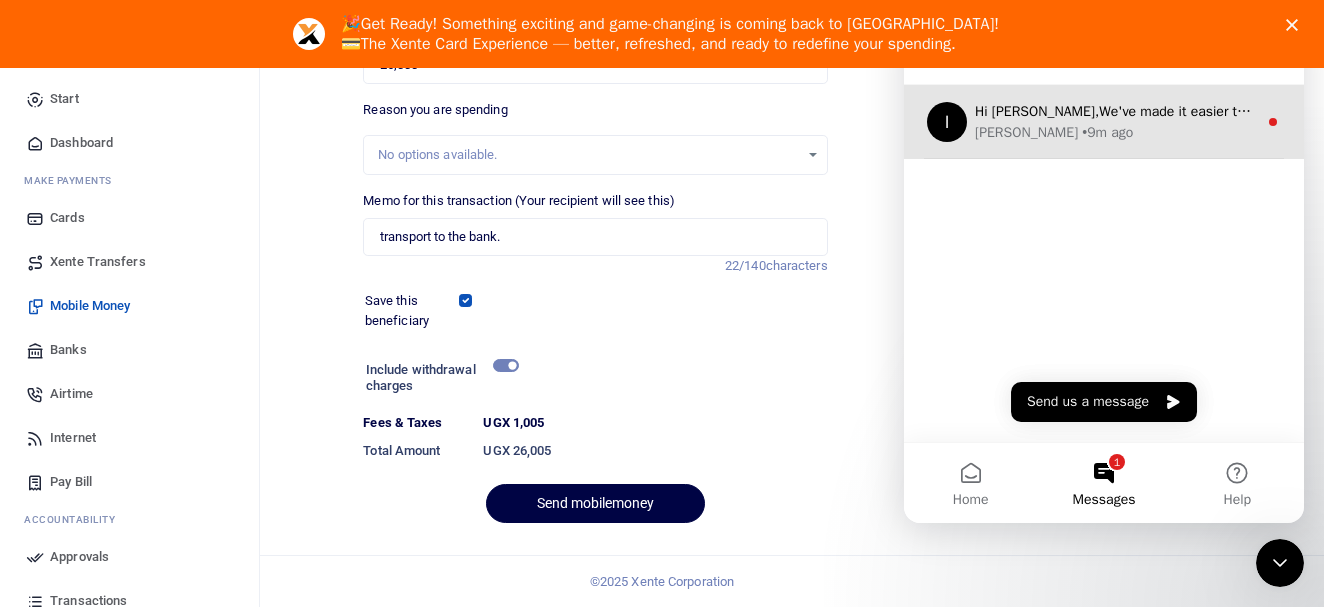 click 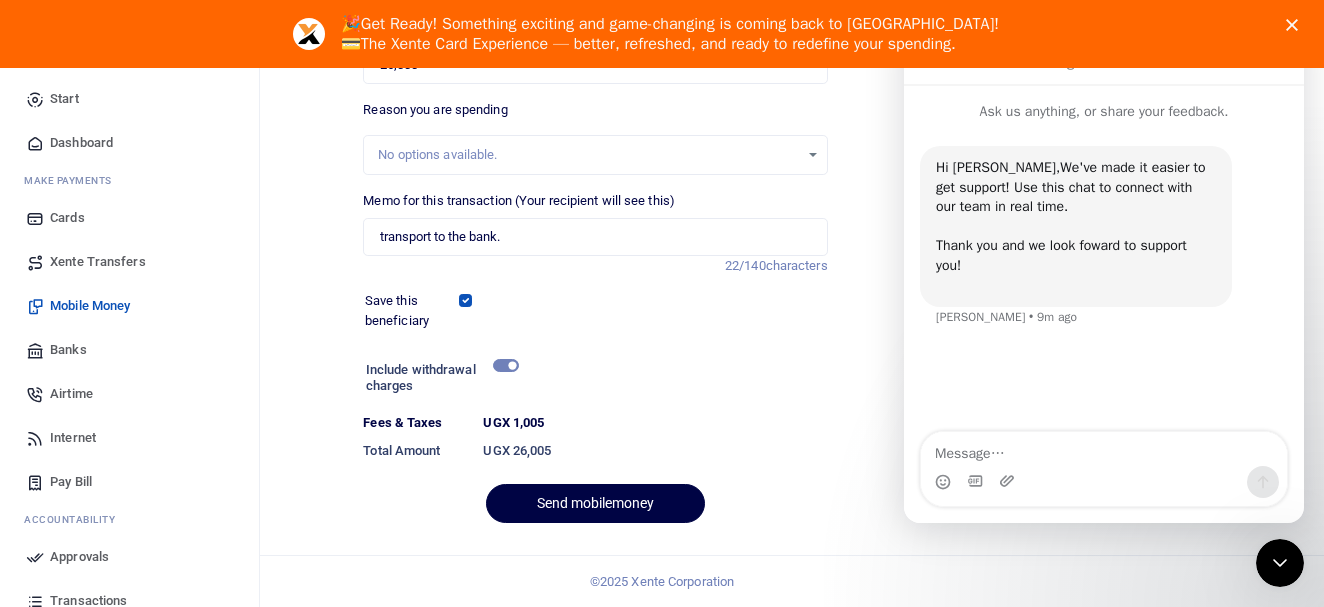 click on "©  2025 Xente Corporation" at bounding box center (662, 581) 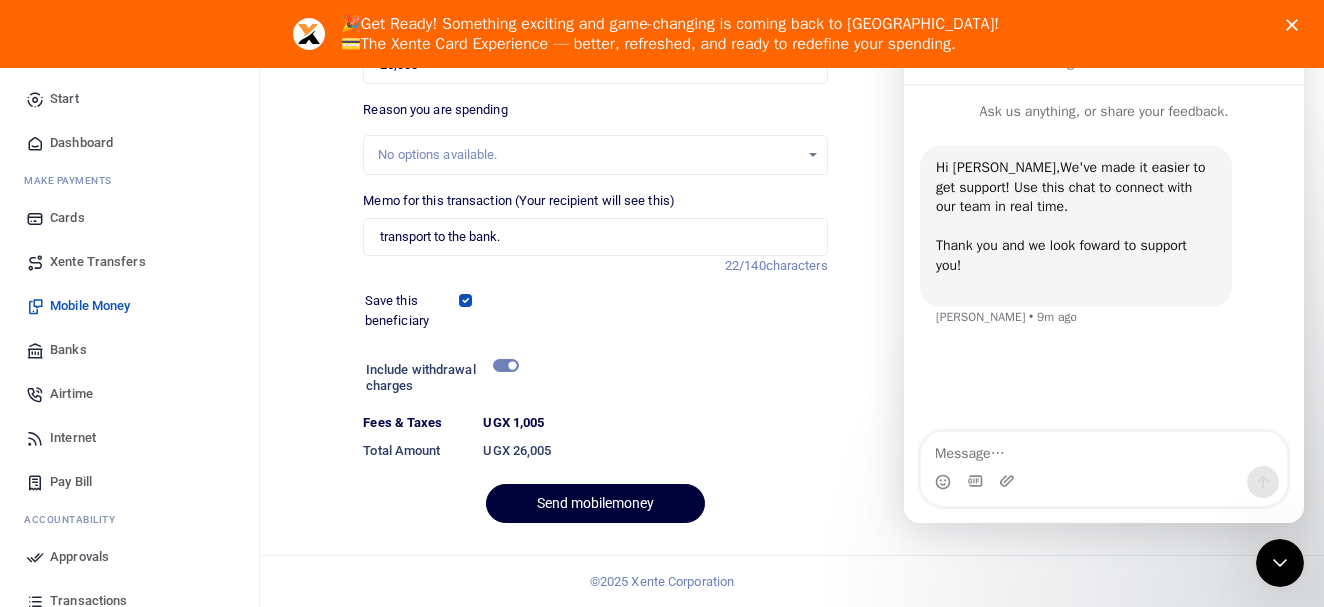 click on "Send mobilemoney" at bounding box center (595, 503) 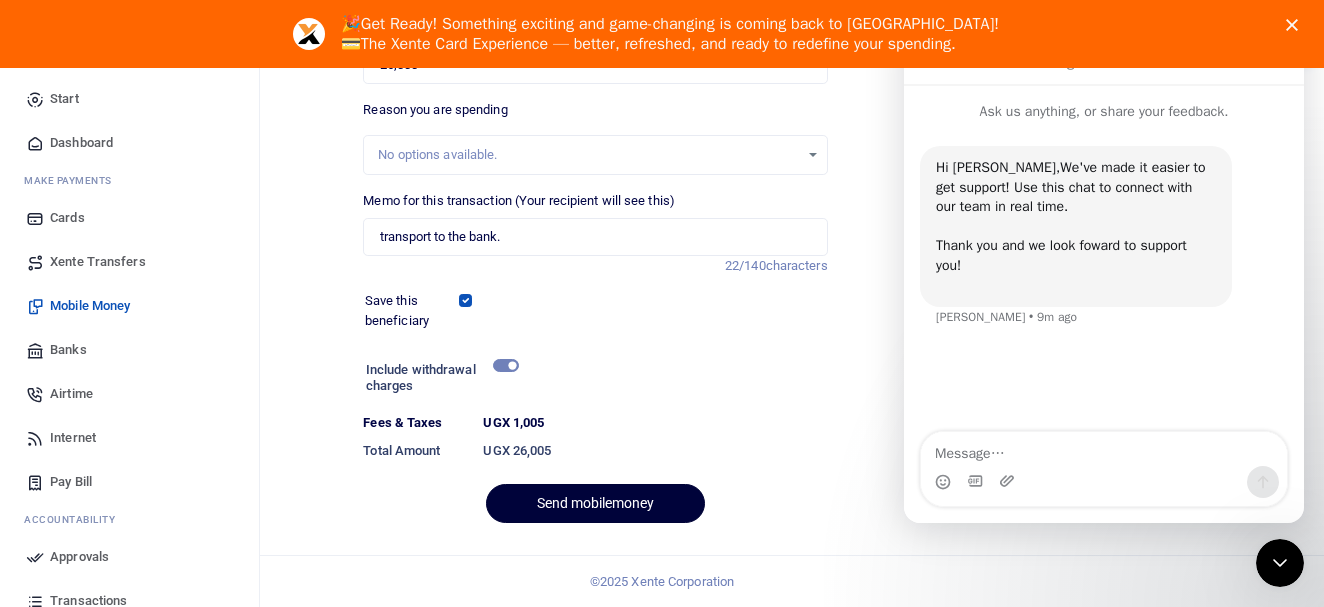 drag, startPoint x: 625, startPoint y: 496, endPoint x: 651, endPoint y: 527, distance: 40.459858 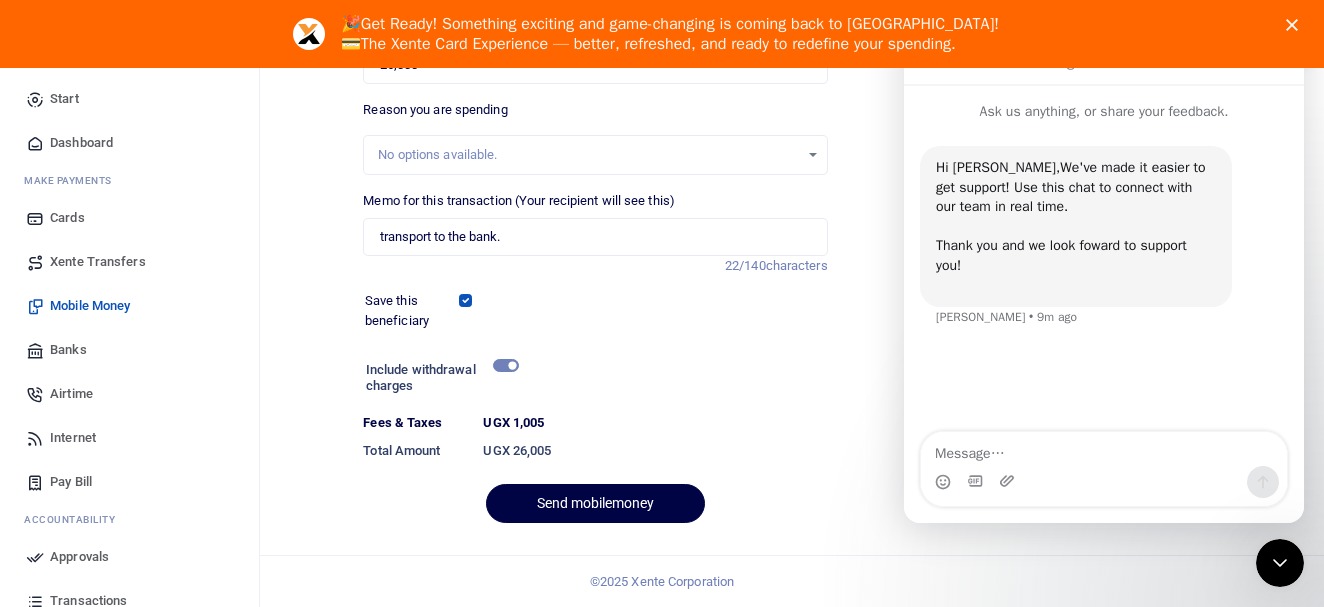 click on "Phone number
+256 Uganda +256 0751378485
Phone is required.
Recipient's name
Found
Name is required.
Amount you want to send
25,000
Amount is required.
22/140" at bounding box center [595, 198] 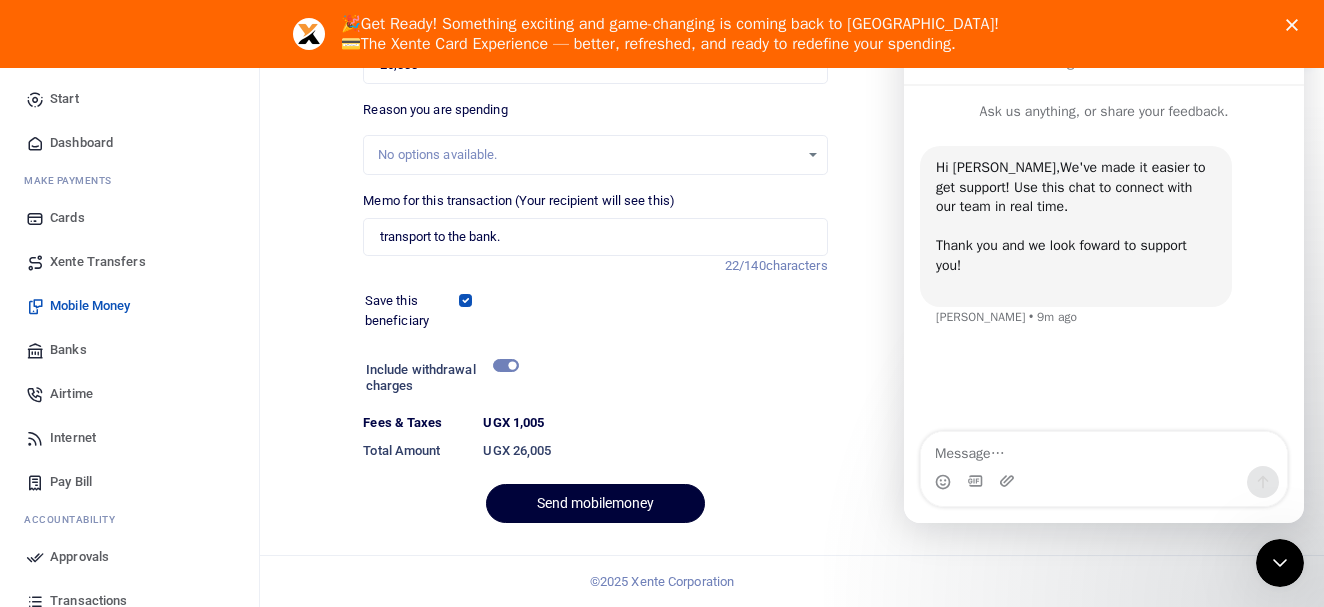 click on "Send mobilemoney" at bounding box center [595, 503] 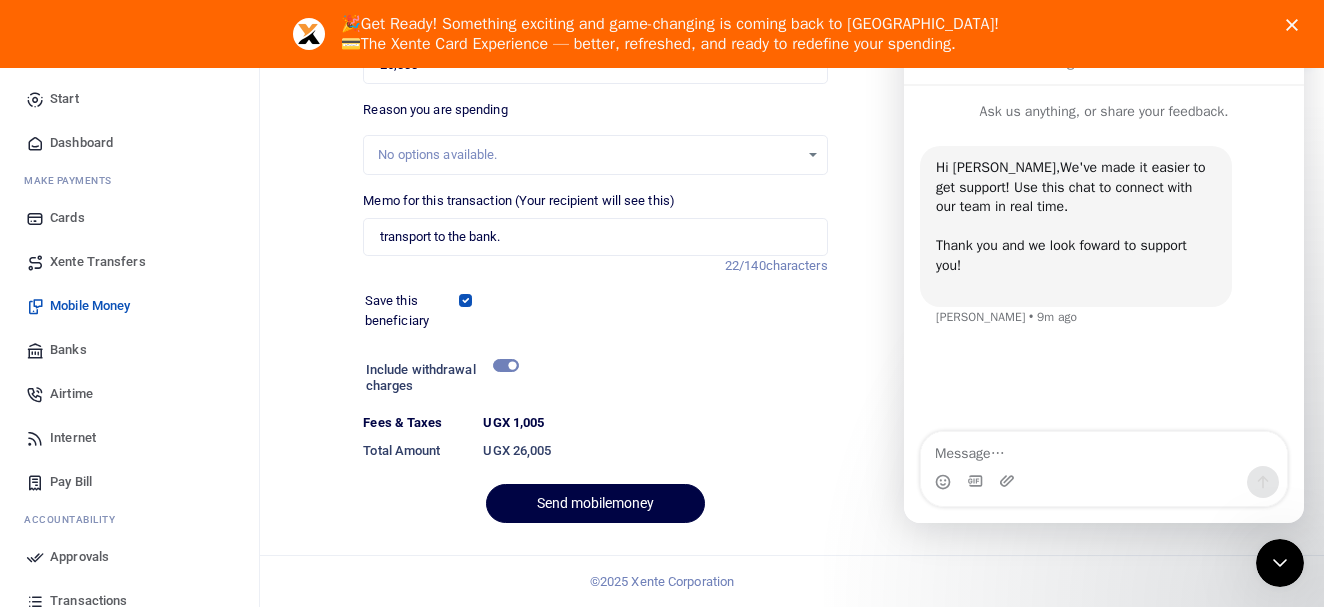 click on "Dashboard" at bounding box center (81, 143) 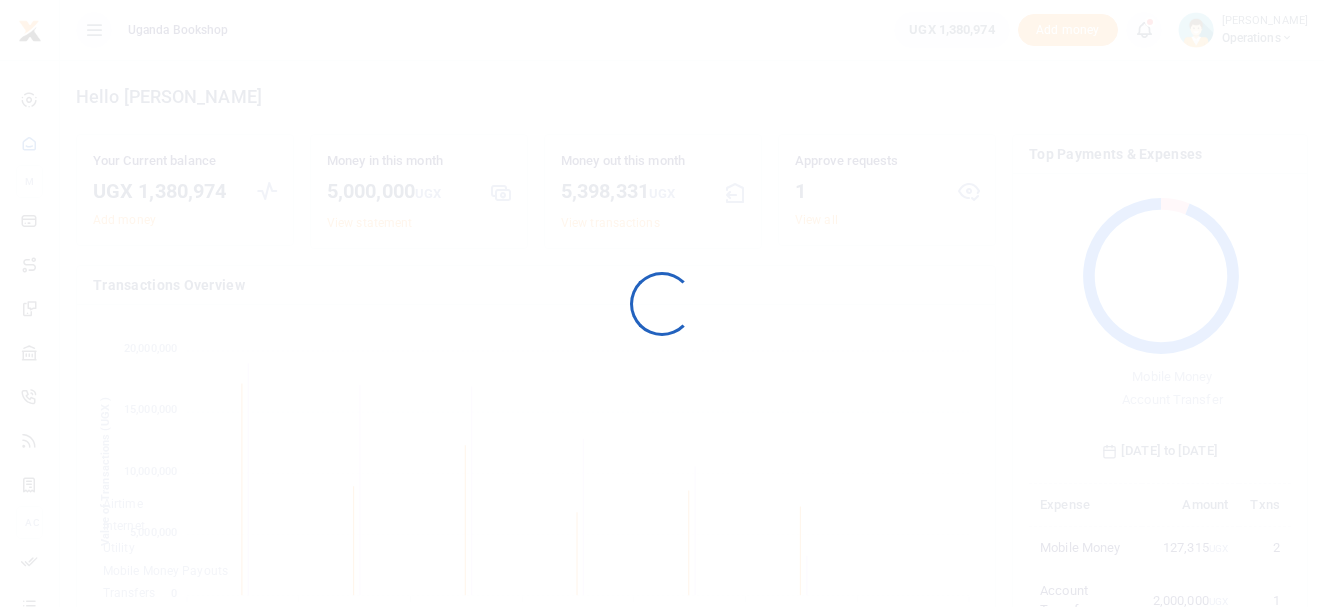 scroll, scrollTop: 0, scrollLeft: 0, axis: both 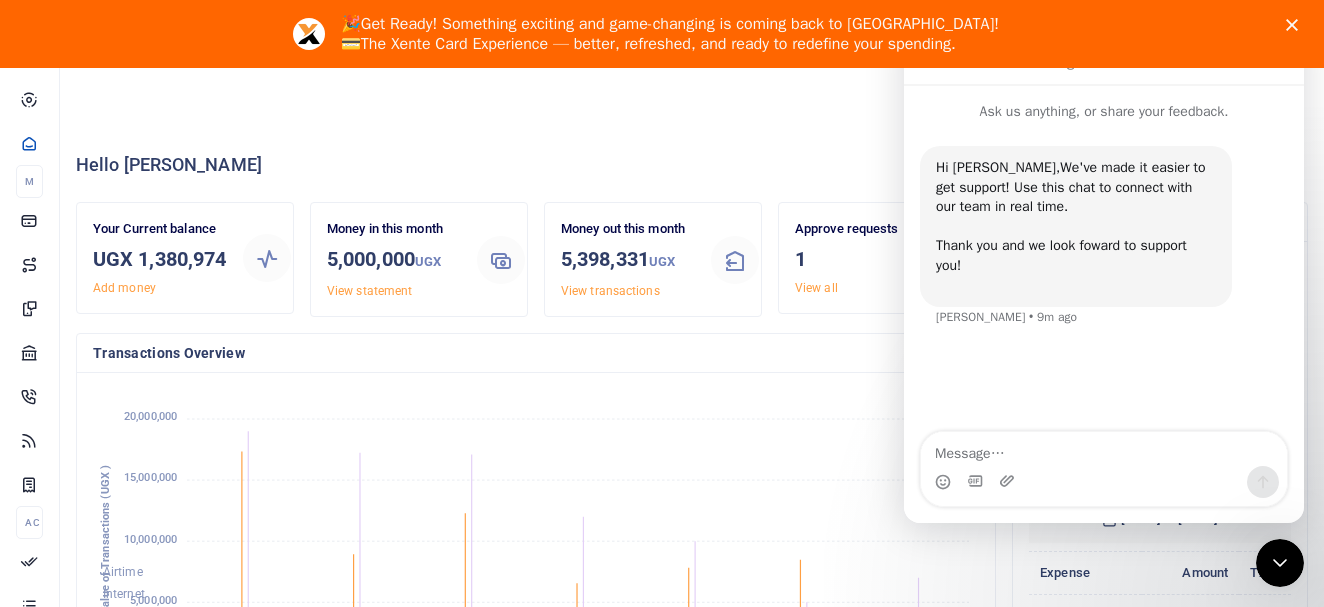 click on "Hello Evas
Your Current balance
UGX 1,380,974
Add money
Money in this month
5,000,000 UGX
View statement
Money out this month
5,398,331 UGX" at bounding box center (662, 693) 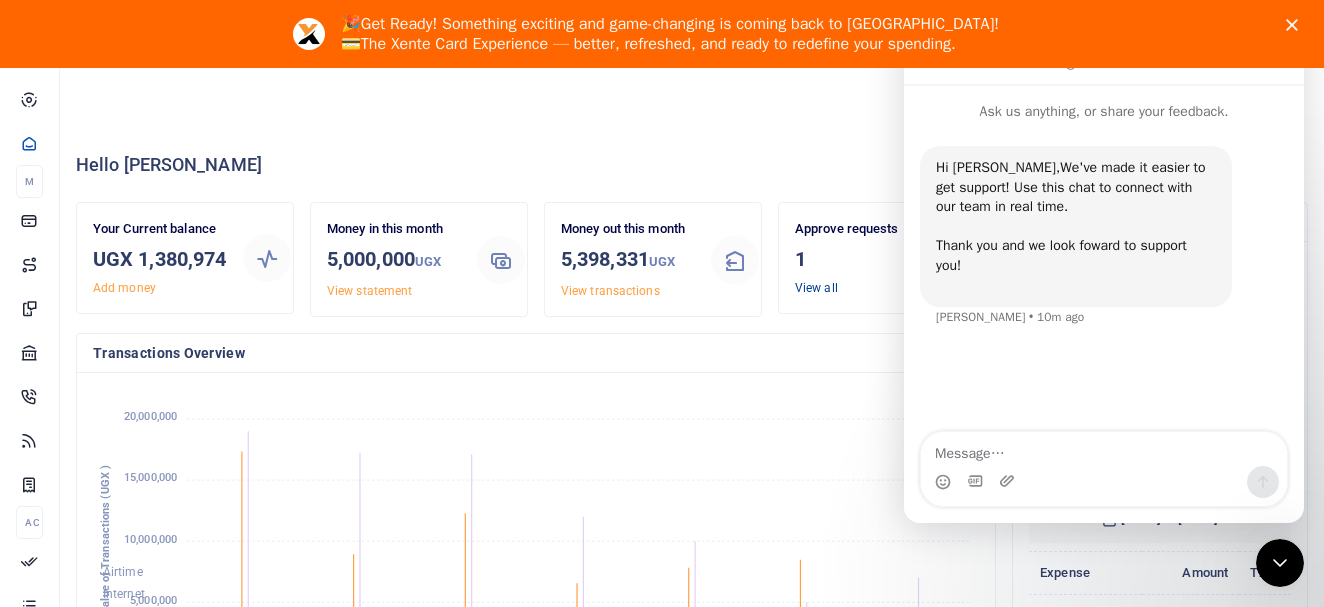 click on "View all" at bounding box center [816, 288] 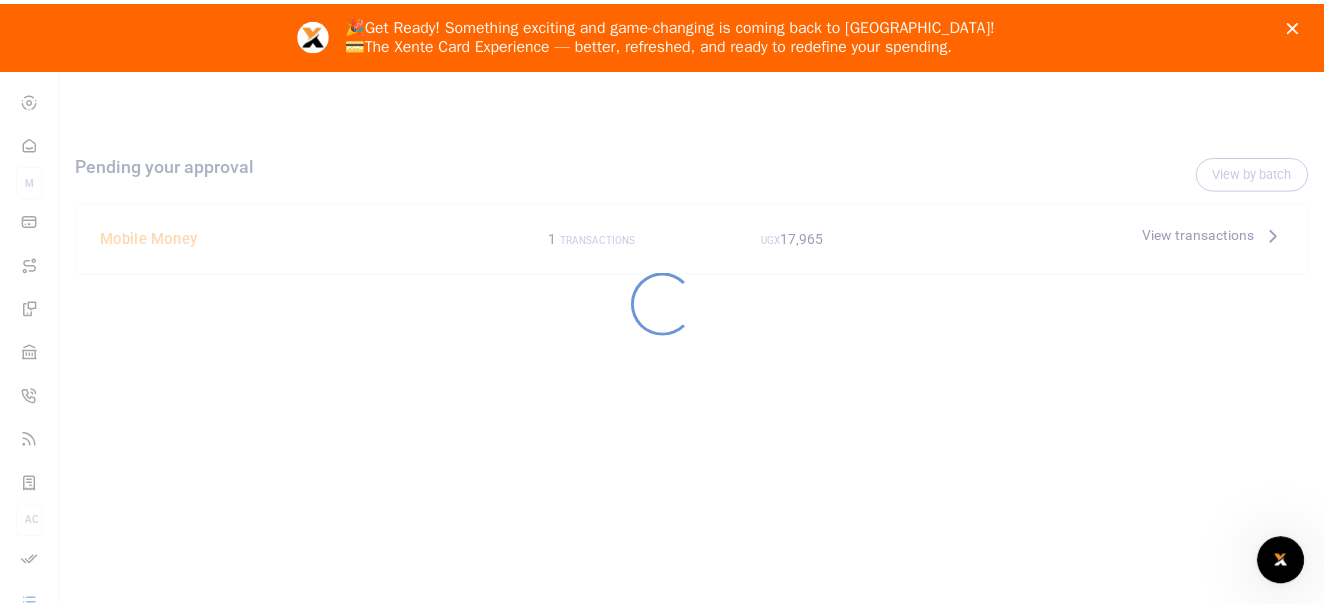 scroll, scrollTop: 0, scrollLeft: 0, axis: both 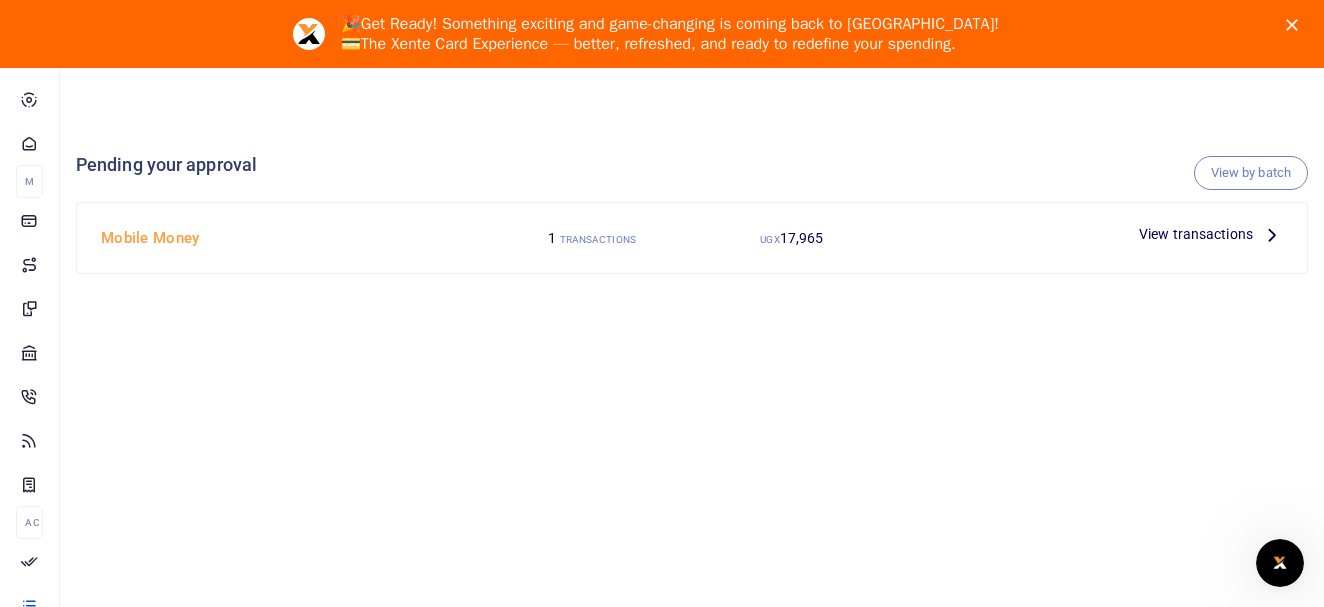 click on "View transactions" at bounding box center (1196, 234) 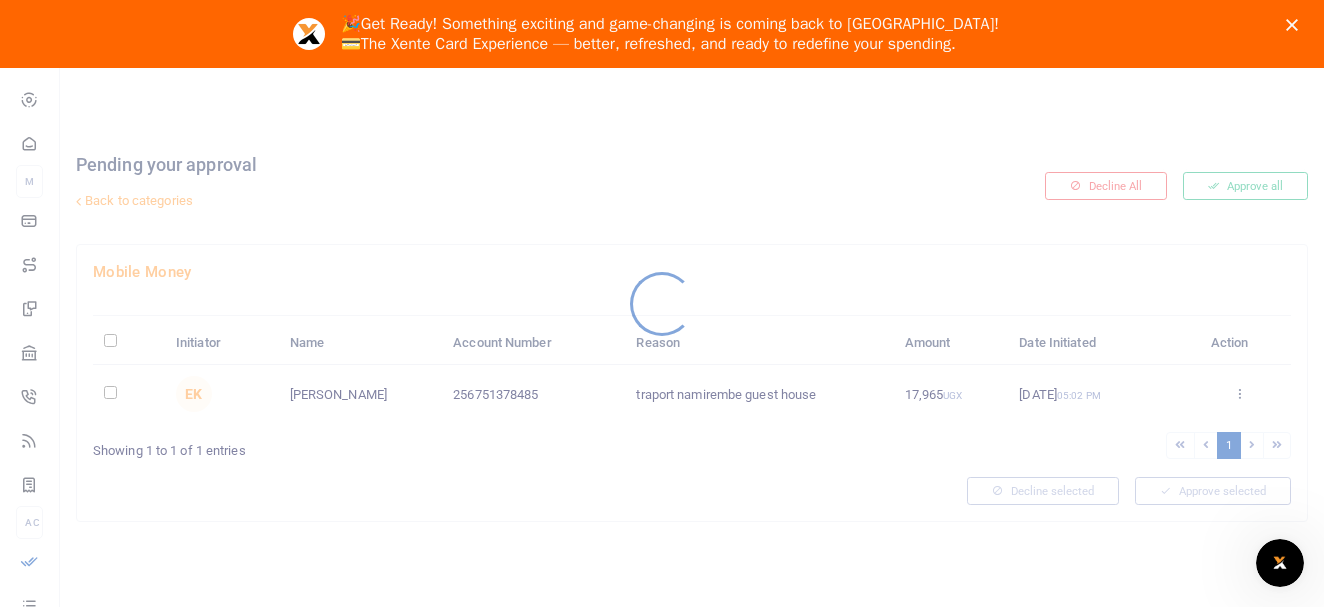 scroll, scrollTop: 0, scrollLeft: 0, axis: both 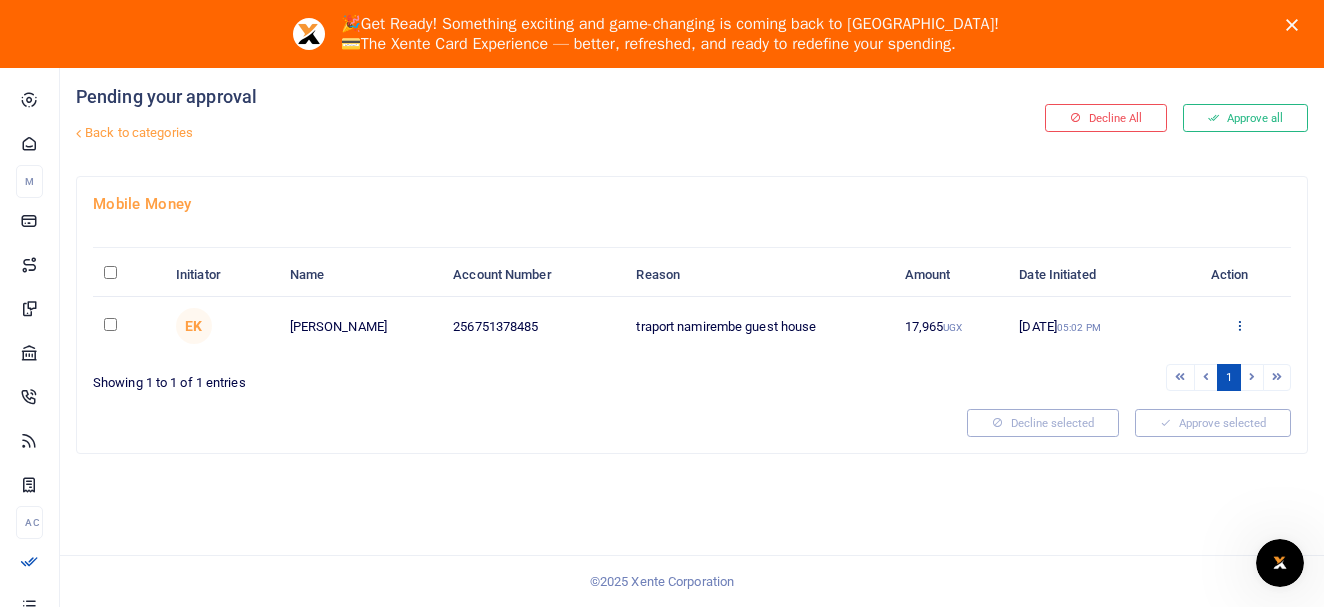 click at bounding box center (1239, 325) 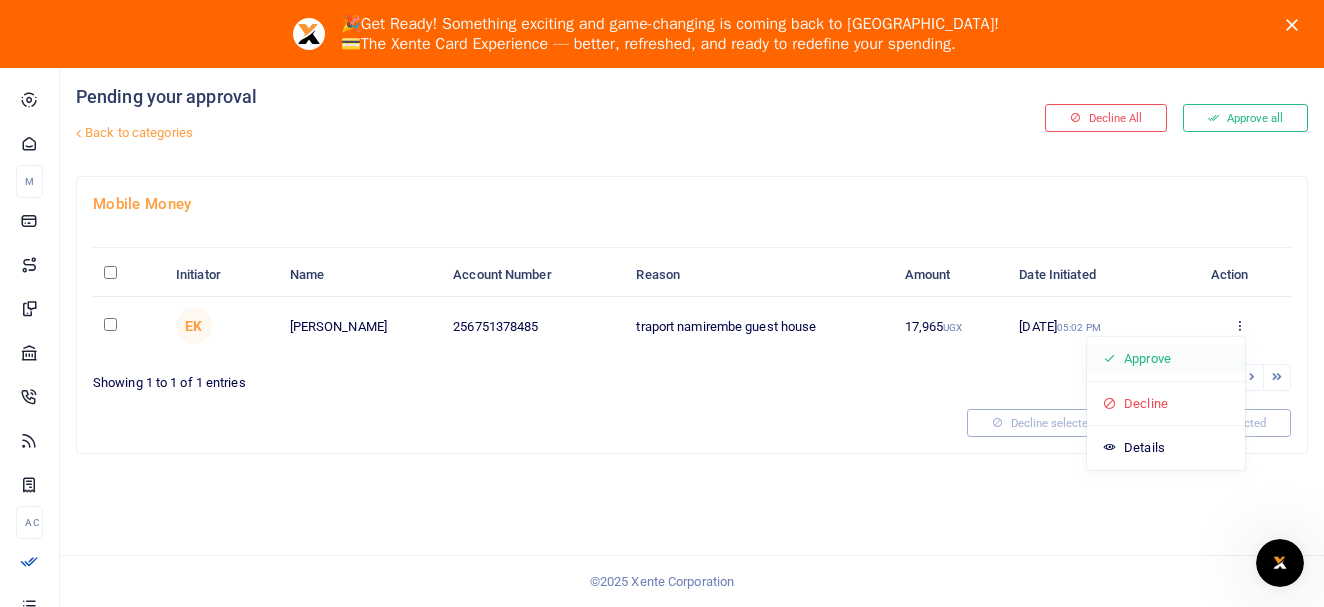 click on "Approve" at bounding box center [1166, 359] 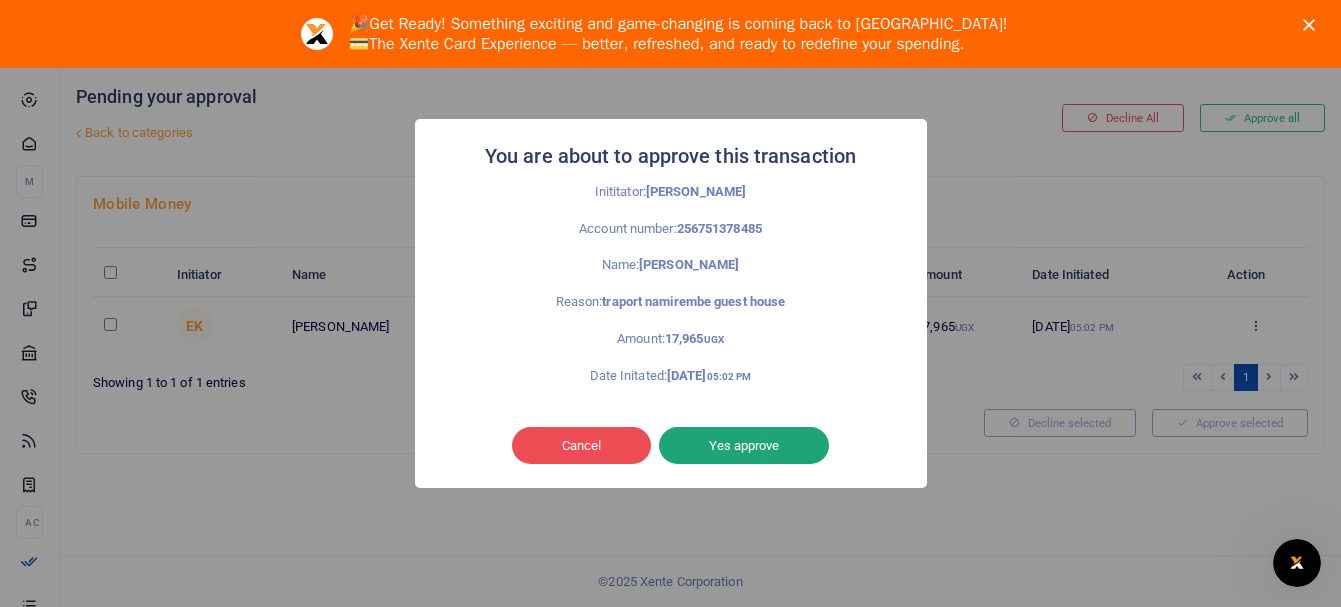 click on "Yes approve" at bounding box center [744, 446] 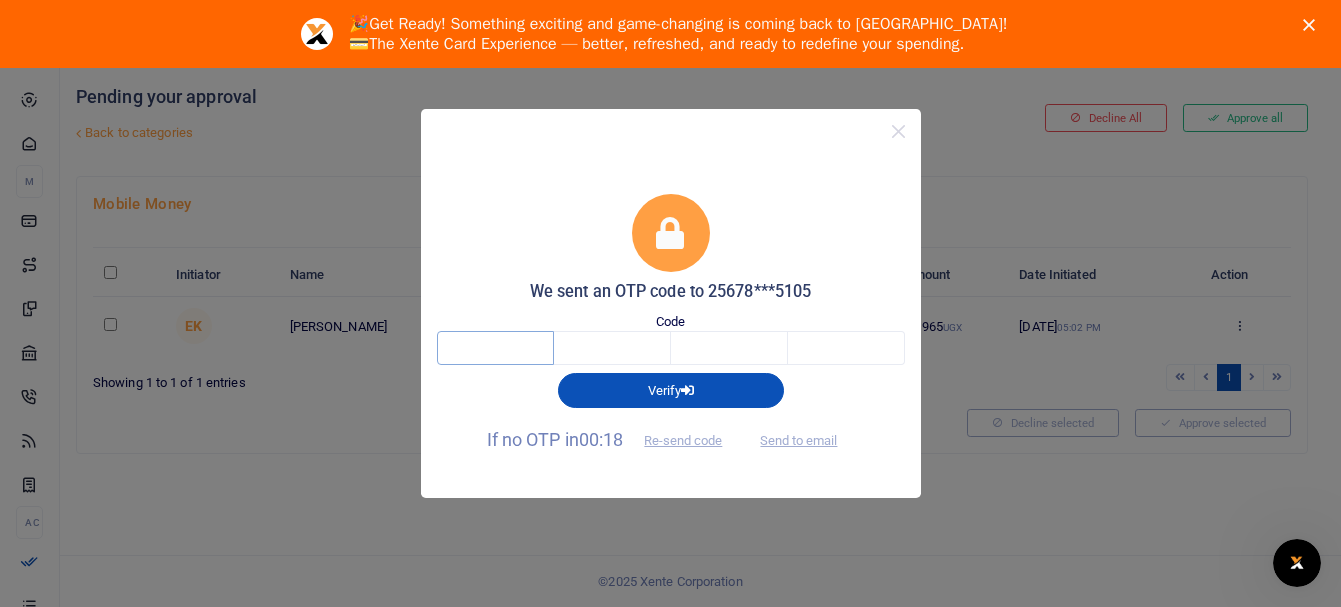 click at bounding box center [495, 348] 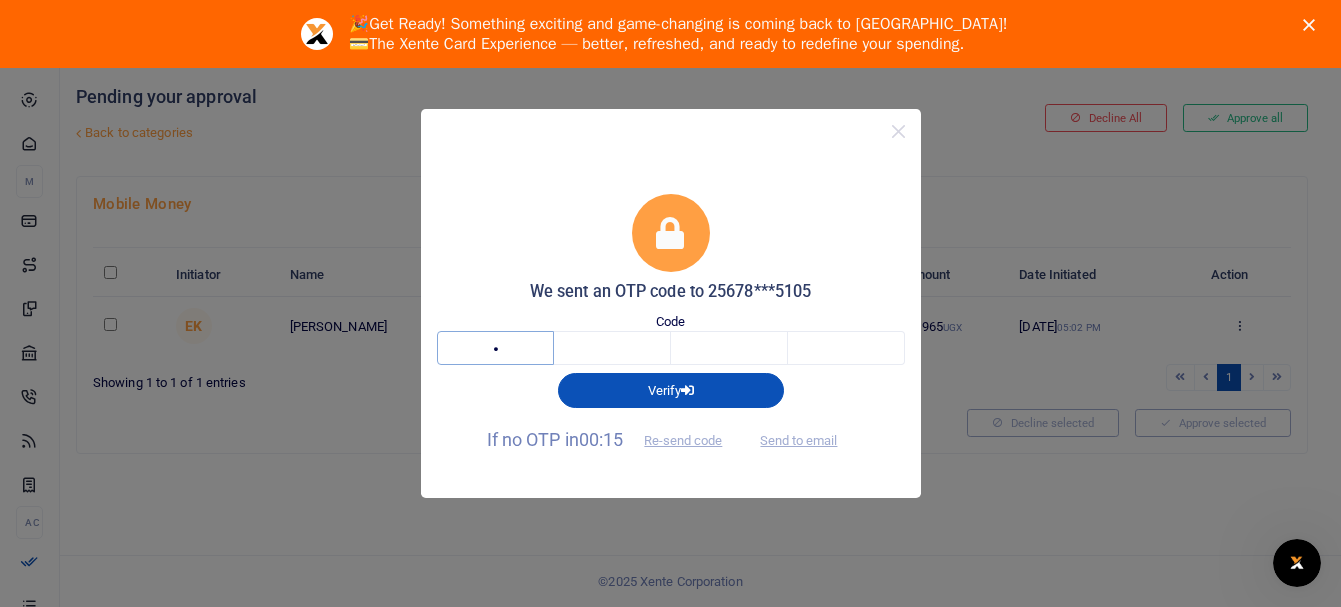 type on "6" 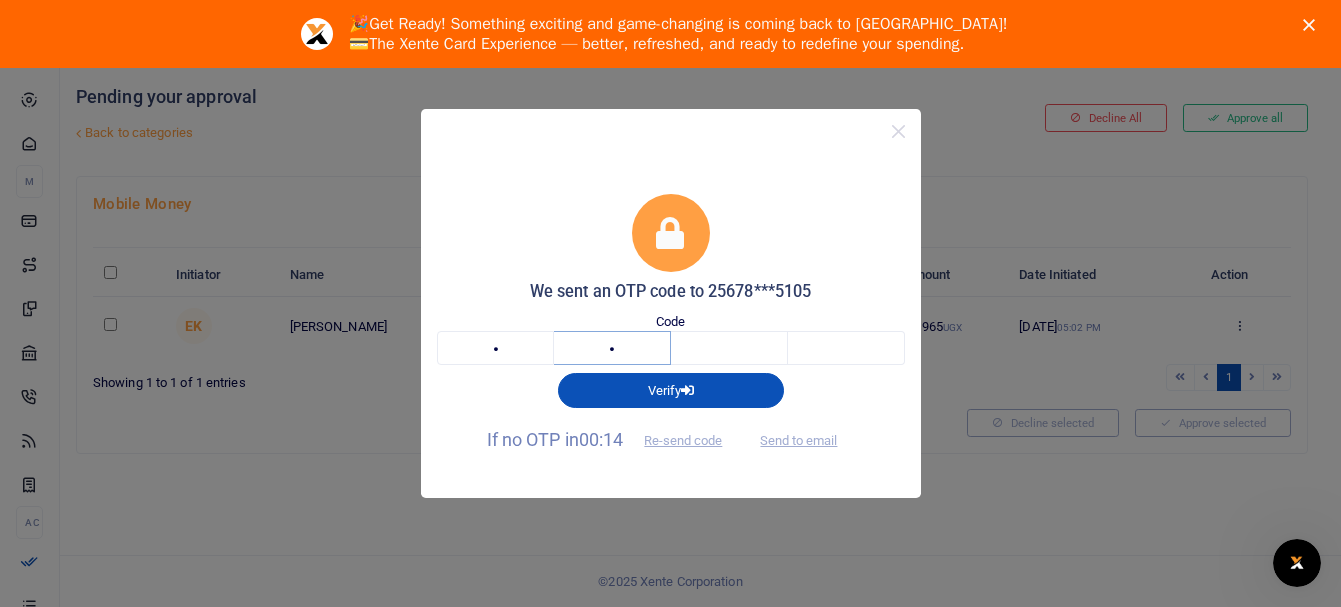 type on "3" 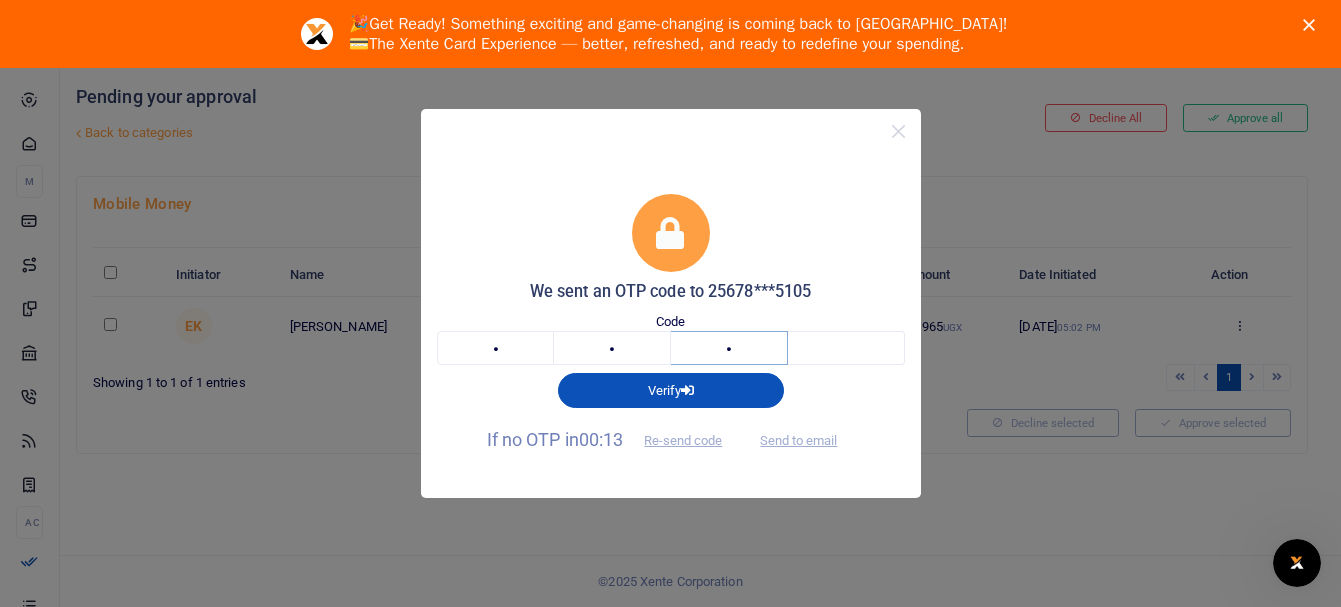type on "7" 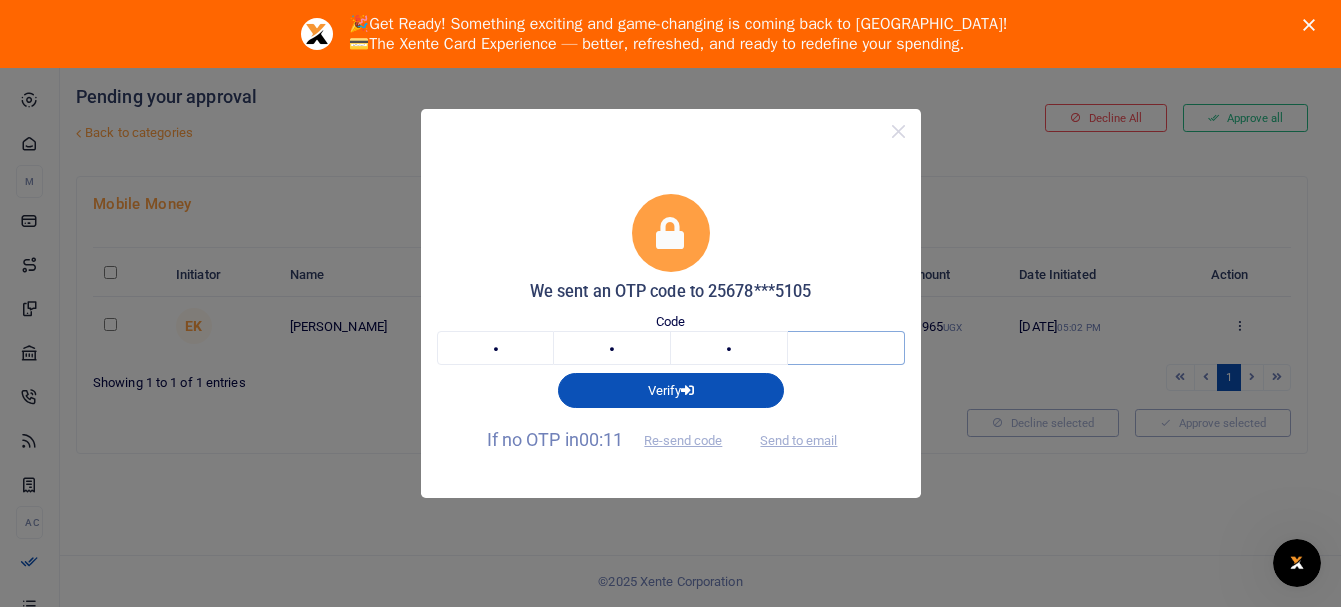 type on "3" 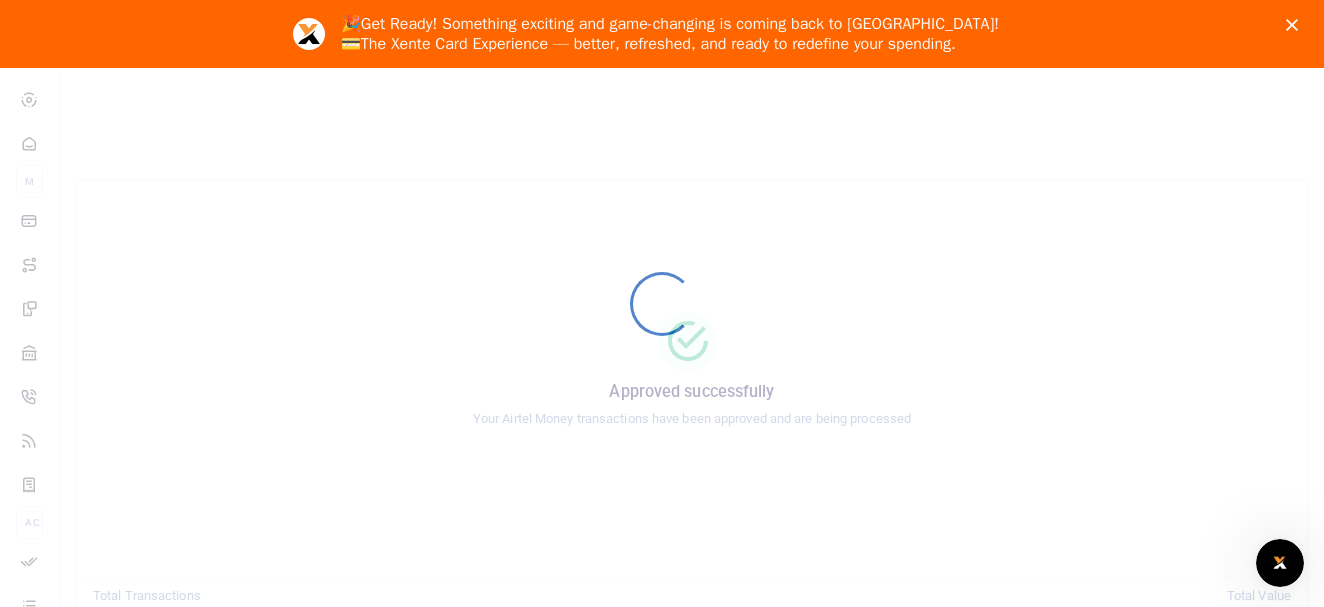 scroll, scrollTop: 0, scrollLeft: 0, axis: both 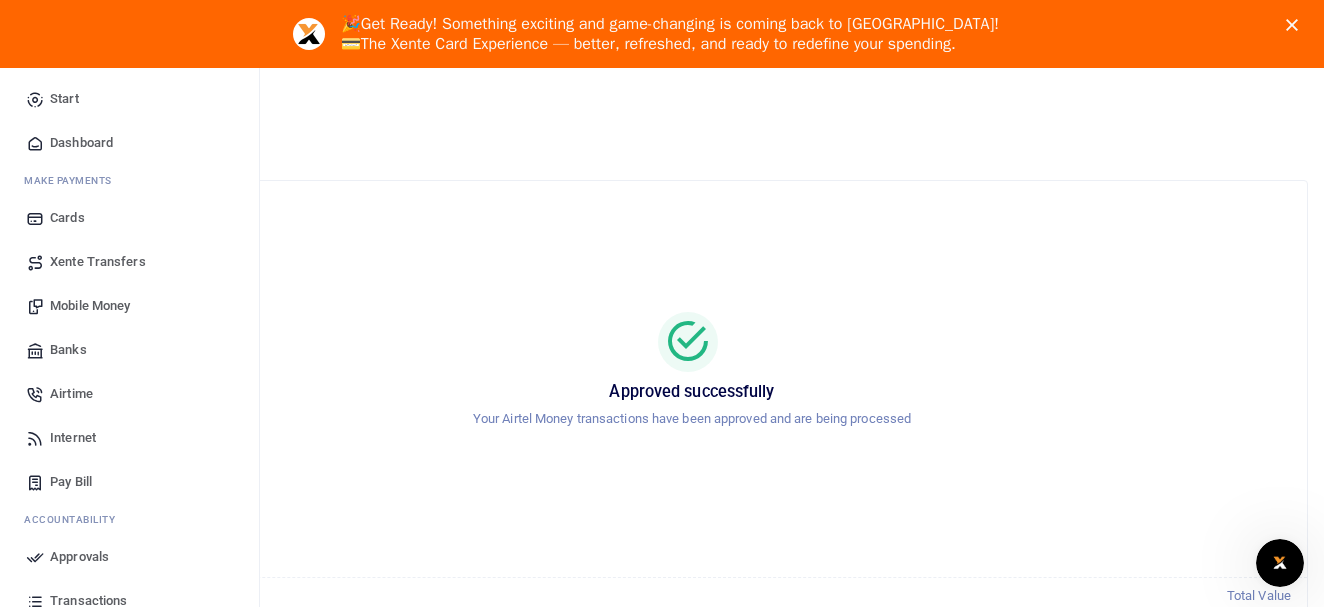 click on "Dashboard" at bounding box center [81, 143] 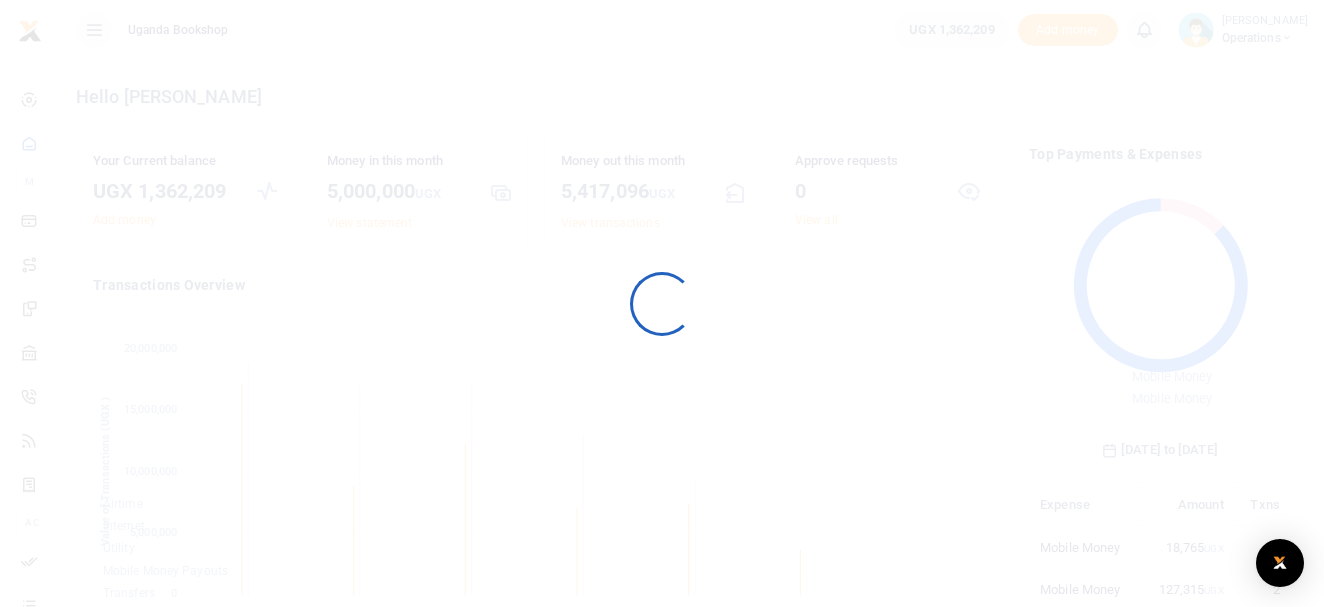 scroll, scrollTop: 0, scrollLeft: 0, axis: both 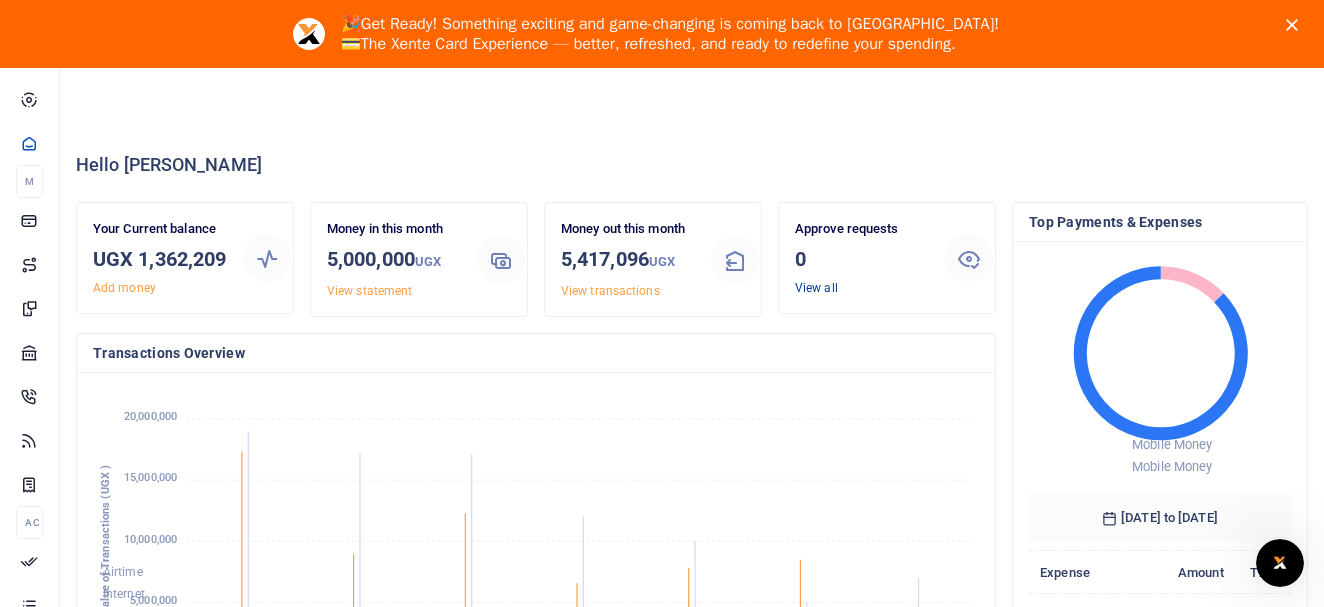 click on "View all" at bounding box center (816, 288) 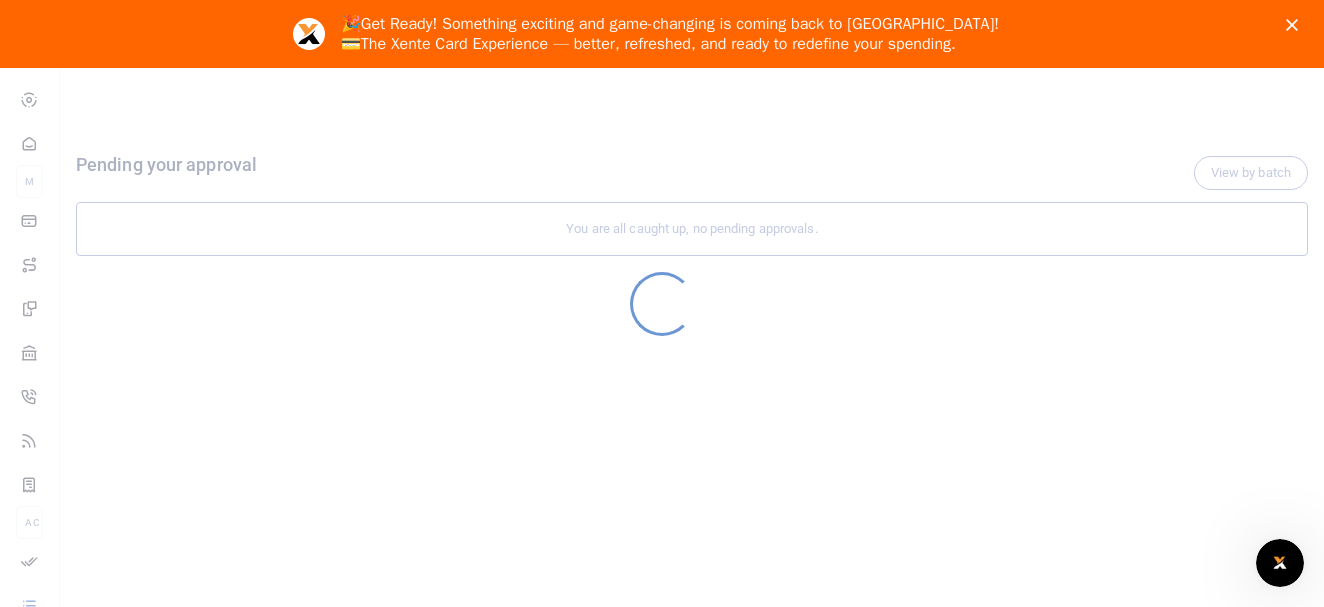 scroll, scrollTop: 0, scrollLeft: 0, axis: both 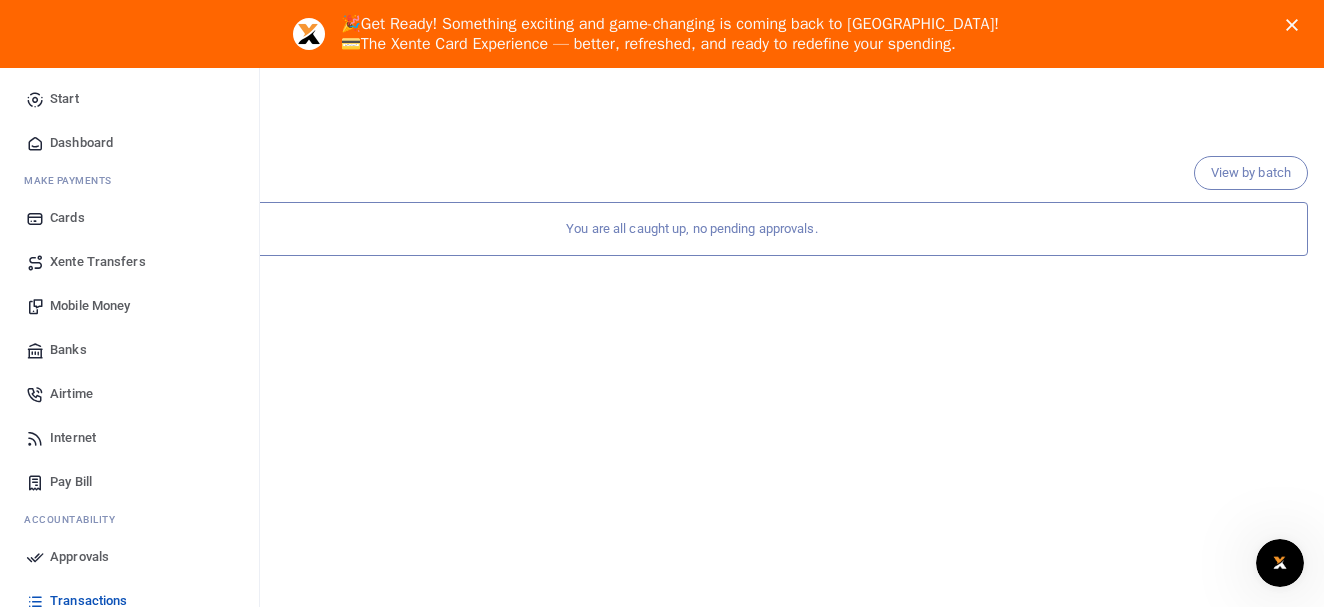 click on "Xente Transfers" at bounding box center (98, 262) 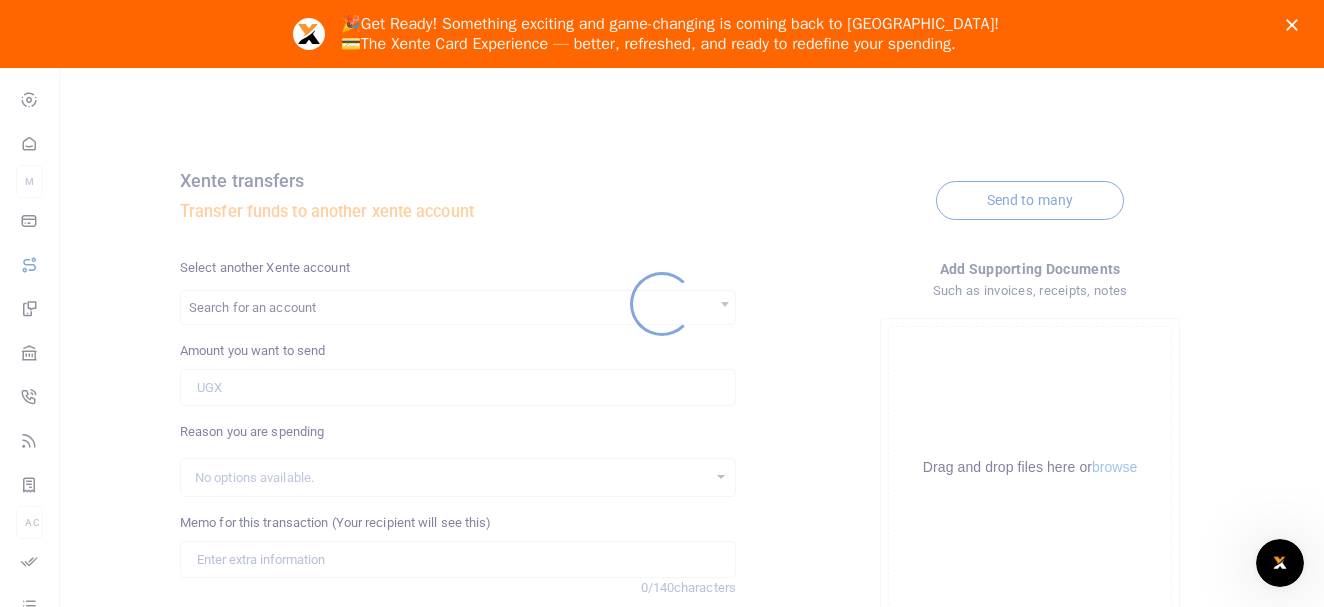 scroll, scrollTop: 0, scrollLeft: 0, axis: both 